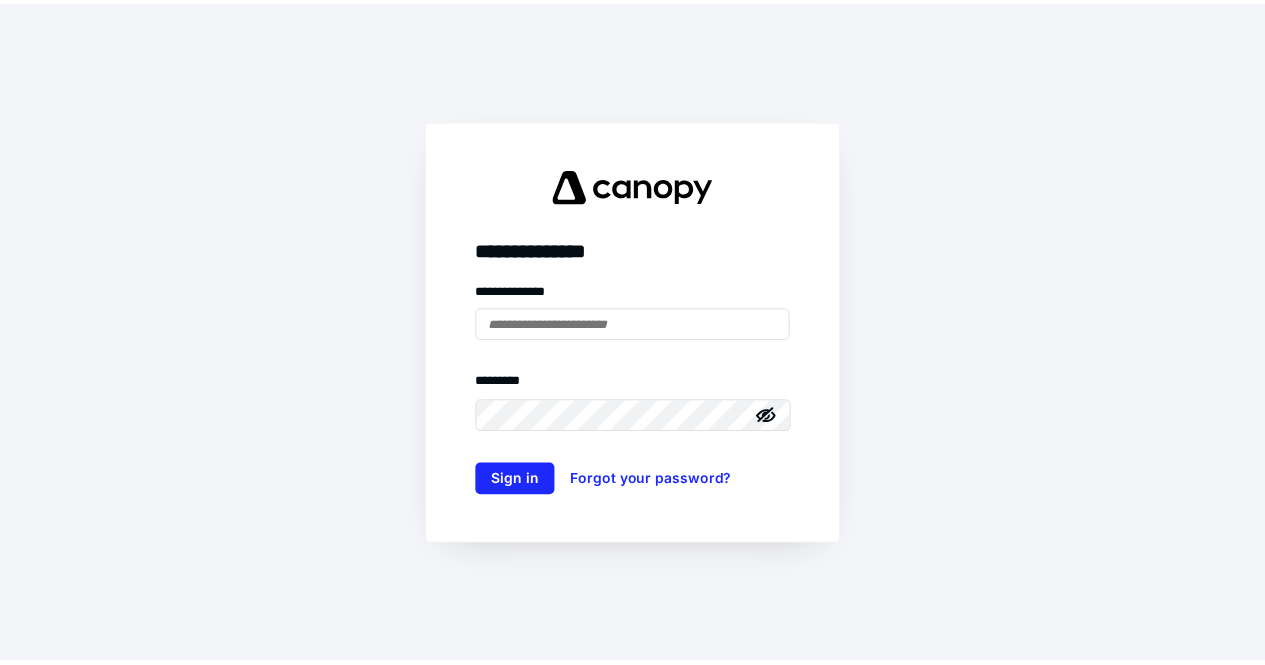 scroll, scrollTop: 0, scrollLeft: 0, axis: both 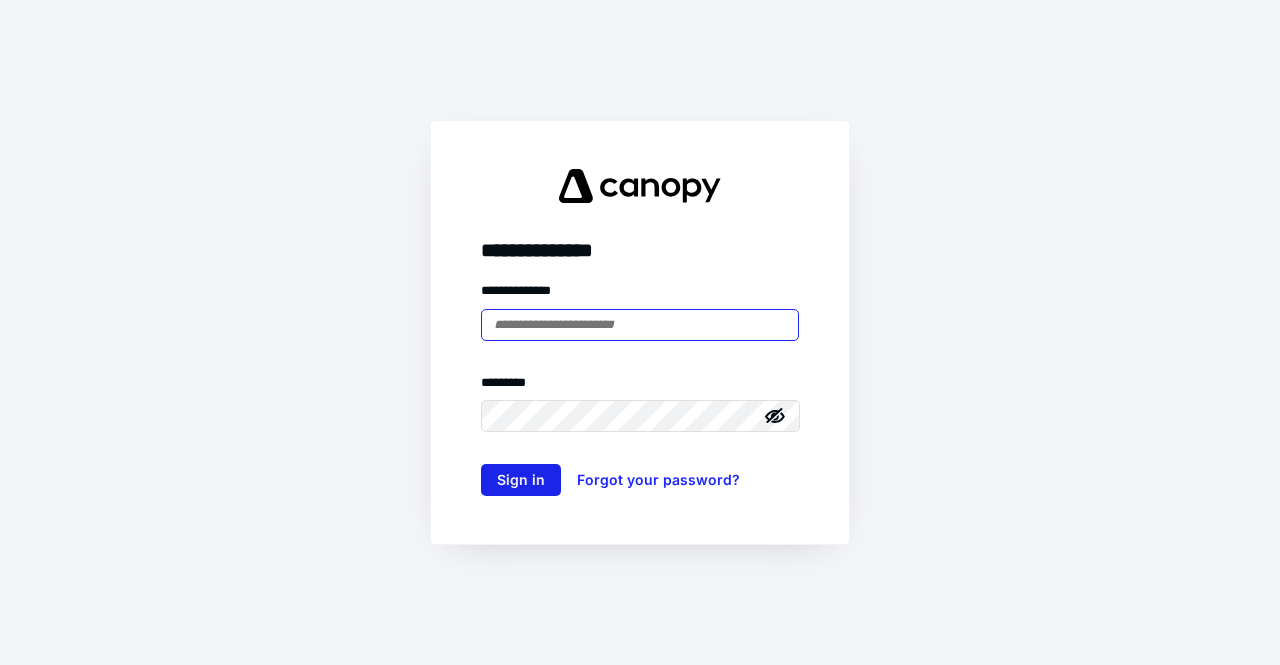 type on "**********" 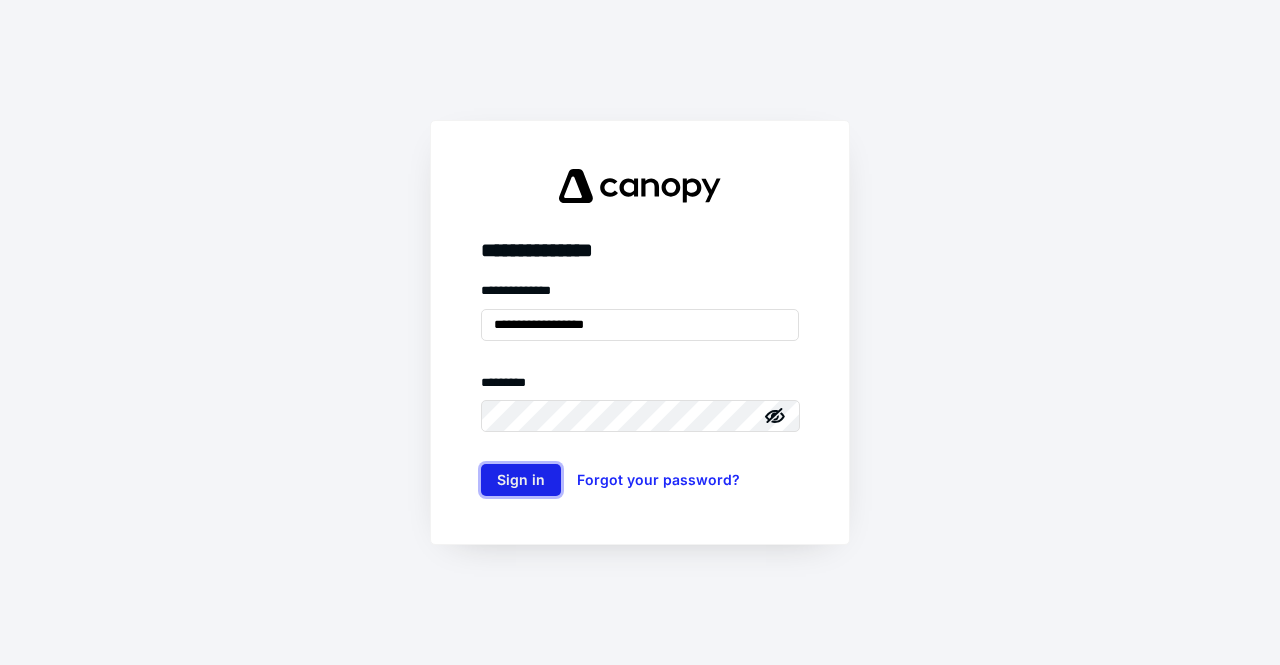 click on "Sign in" at bounding box center [521, 480] 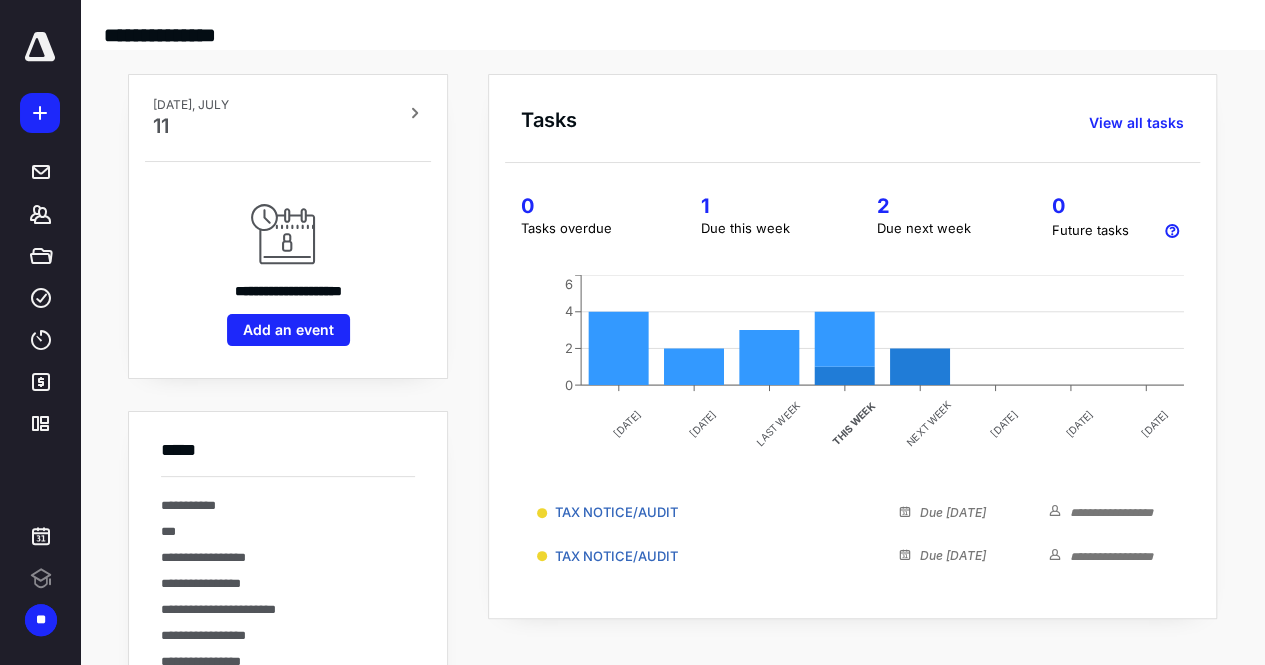 scroll, scrollTop: 0, scrollLeft: 0, axis: both 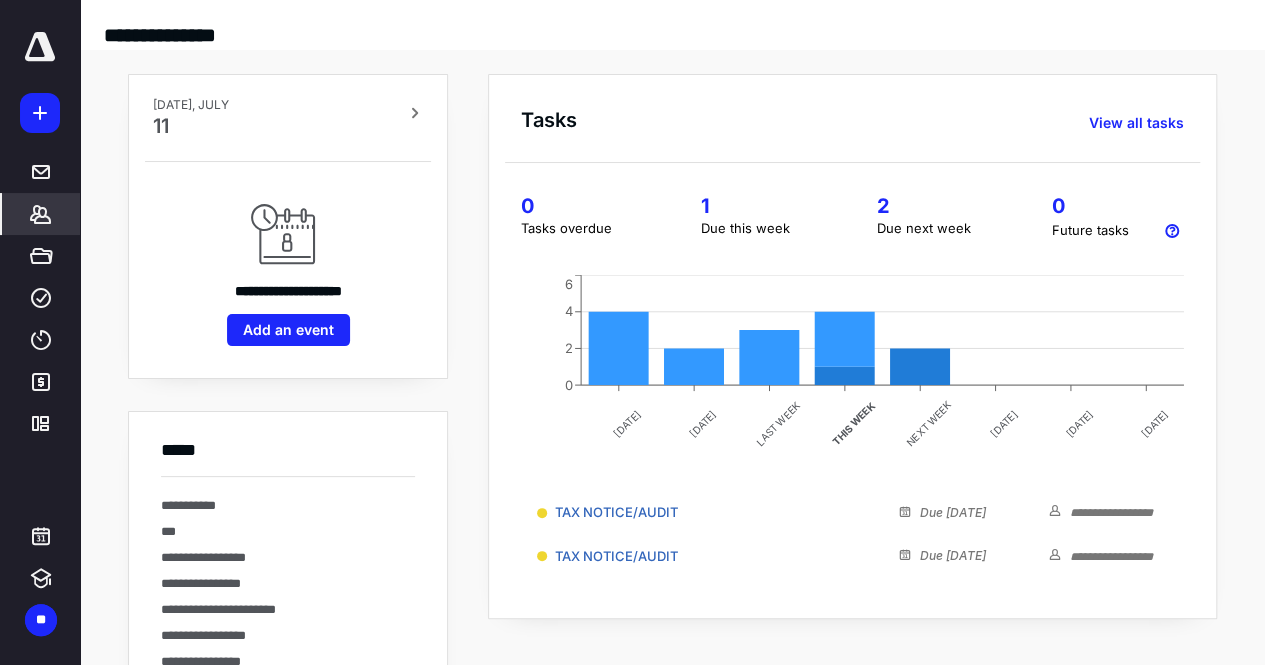 click 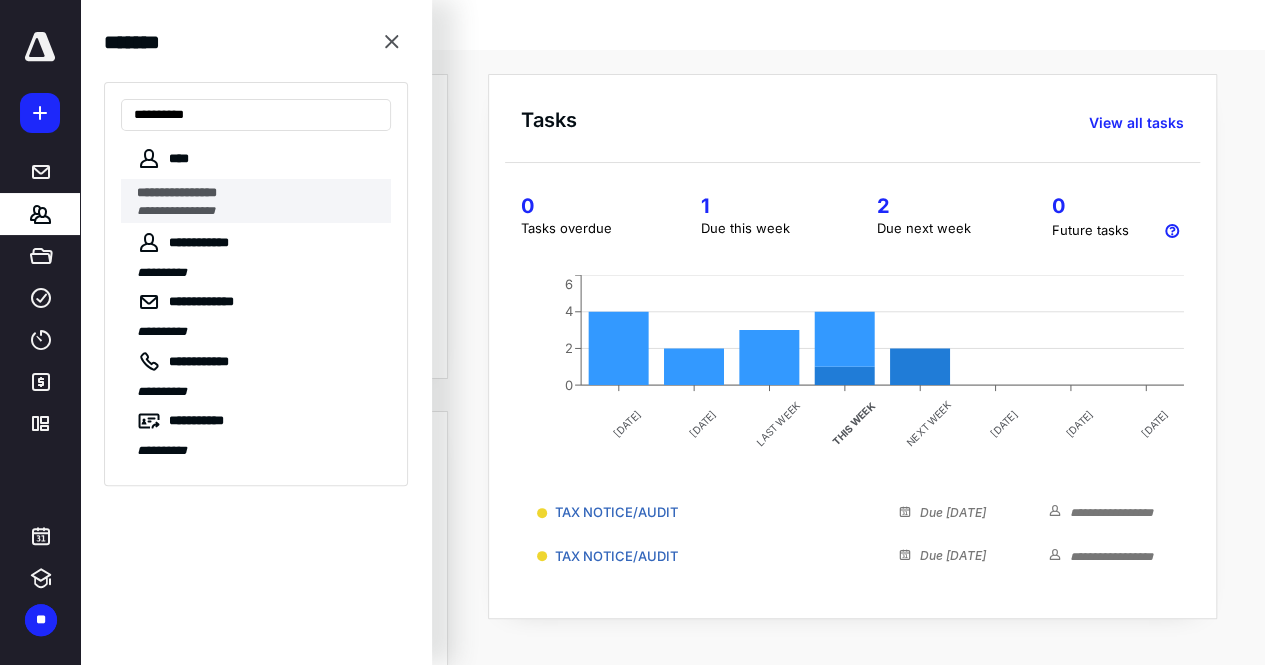 type on "**********" 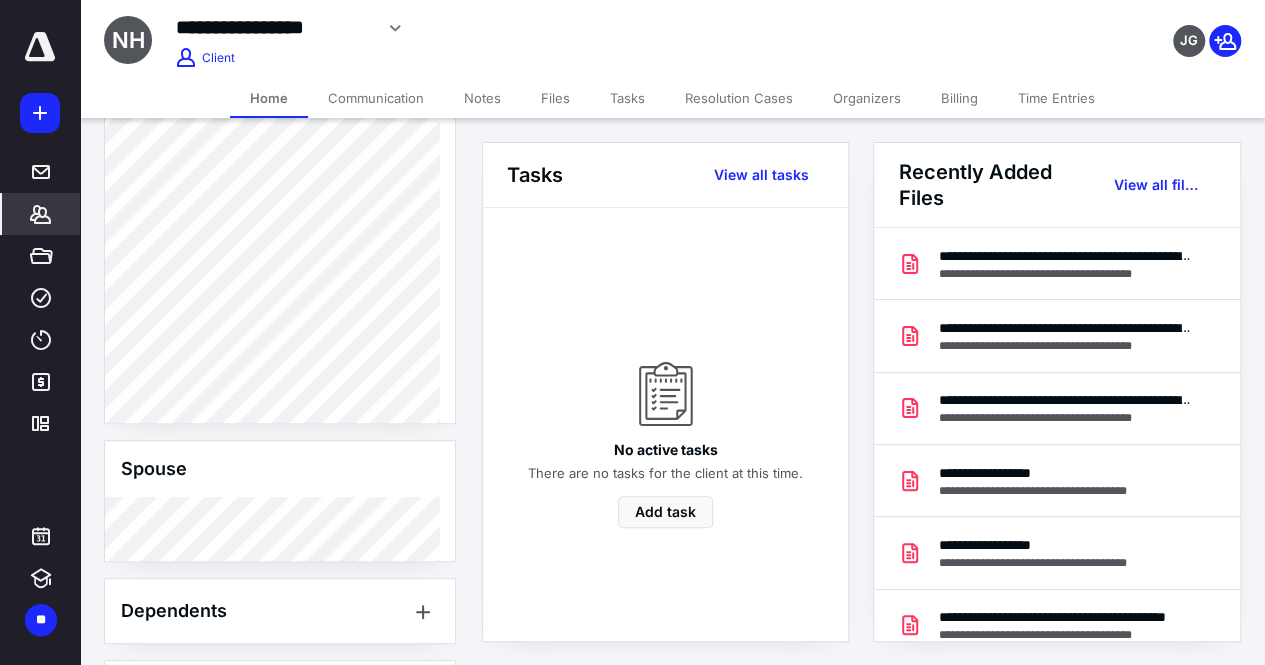 scroll, scrollTop: 769, scrollLeft: 0, axis: vertical 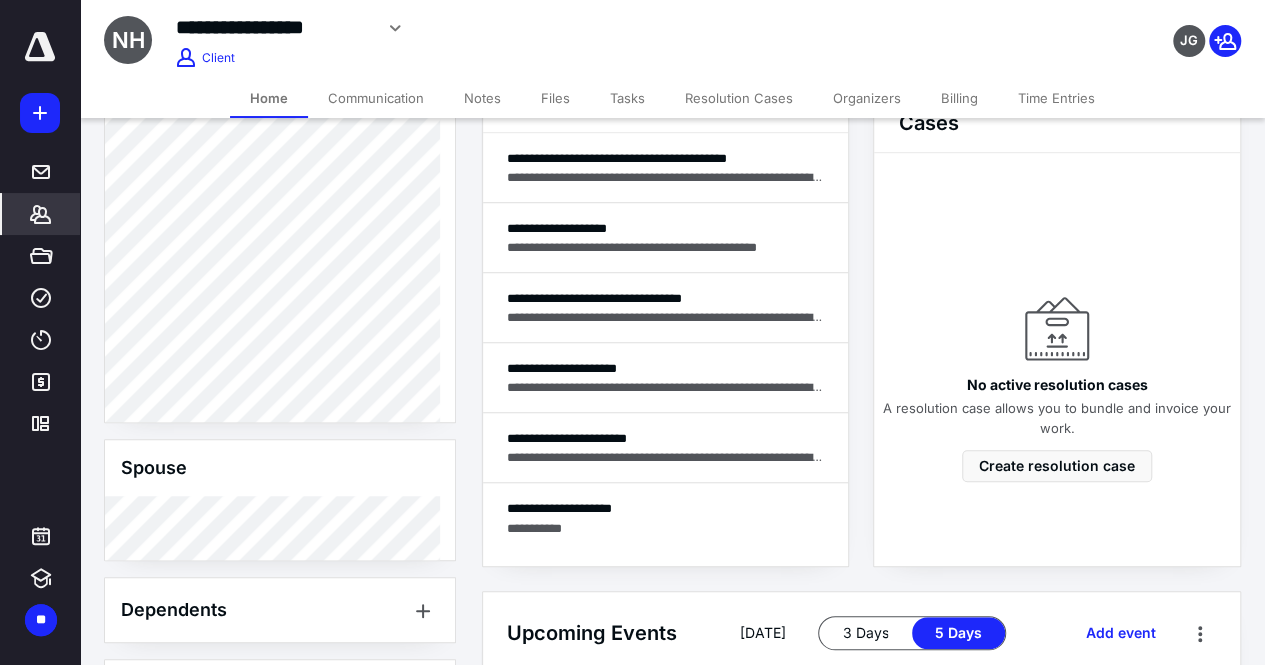 click on "Notes" at bounding box center [482, 98] 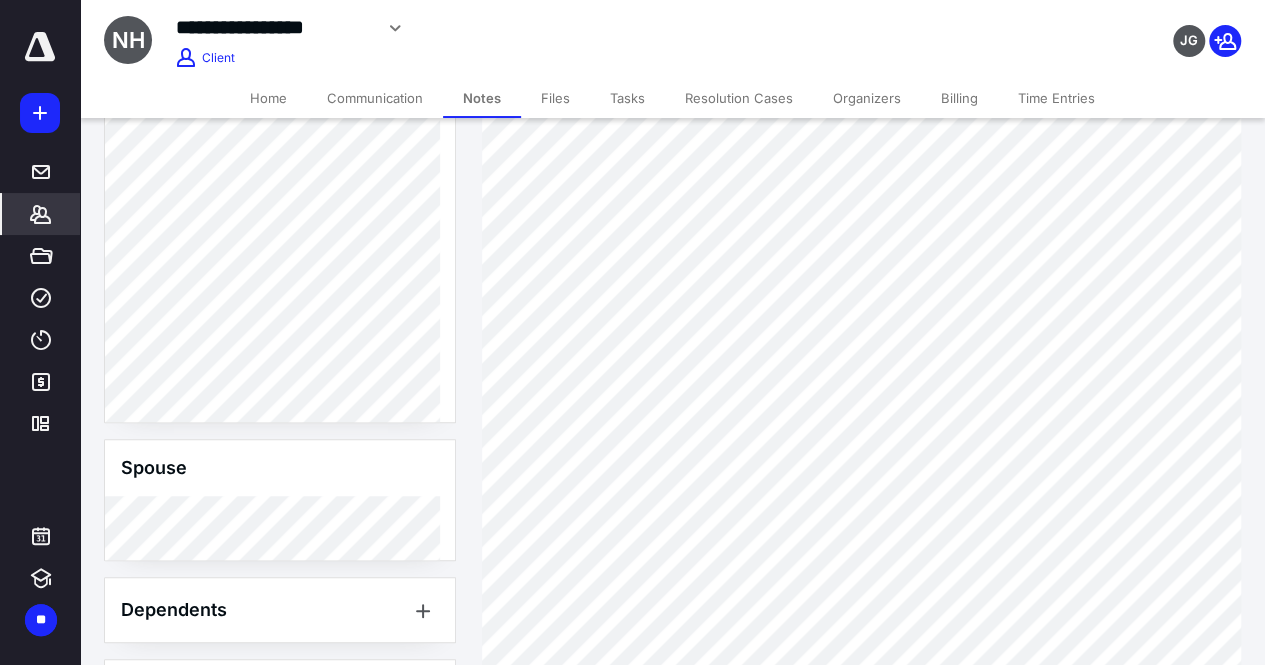 scroll, scrollTop: 272, scrollLeft: 0, axis: vertical 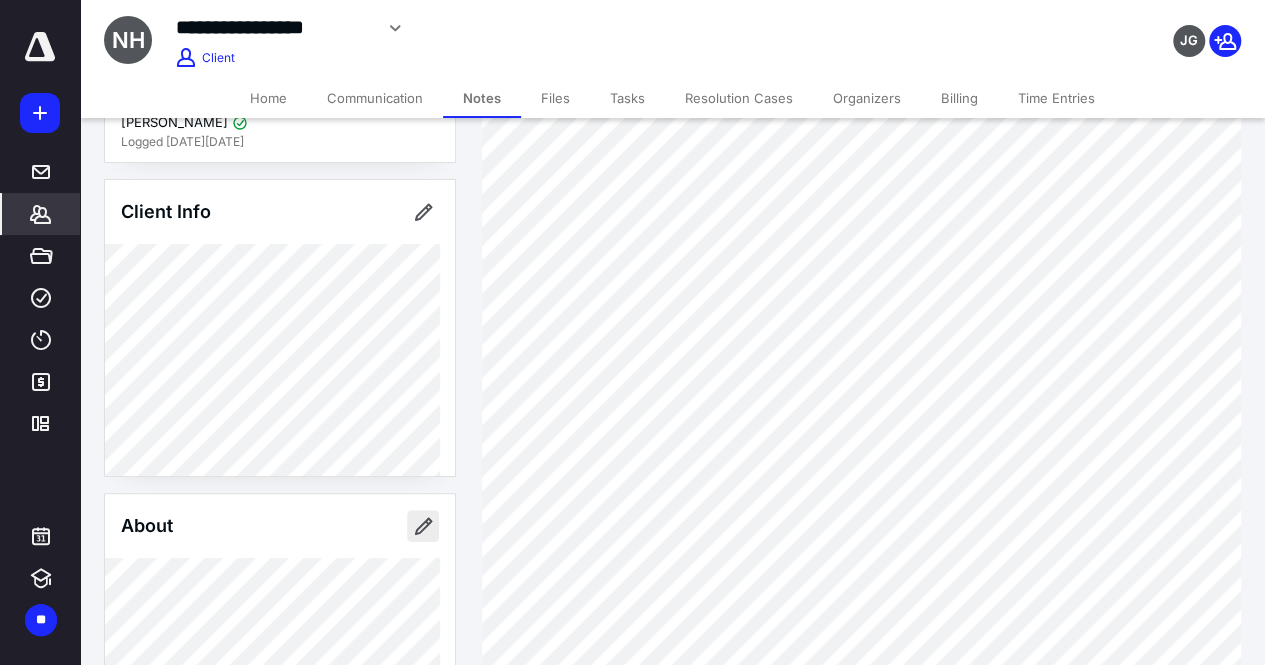 click at bounding box center (423, 526) 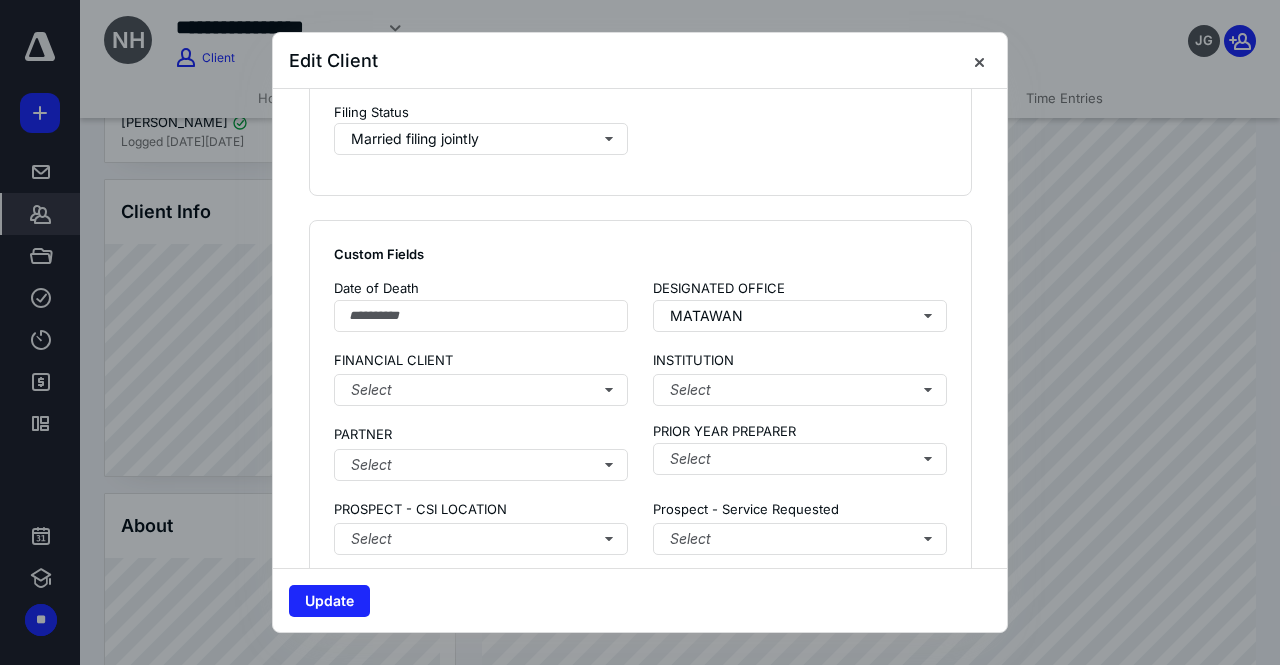 scroll, scrollTop: 1321, scrollLeft: 0, axis: vertical 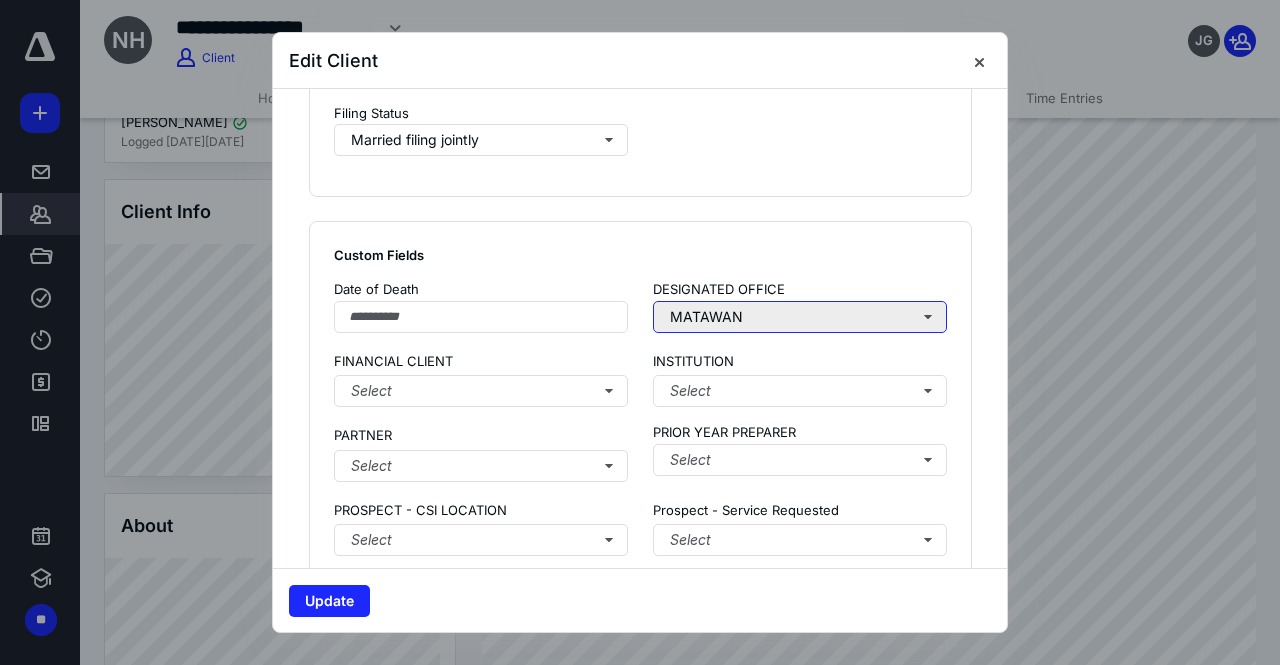 click on "MATAWAN" at bounding box center [800, 317] 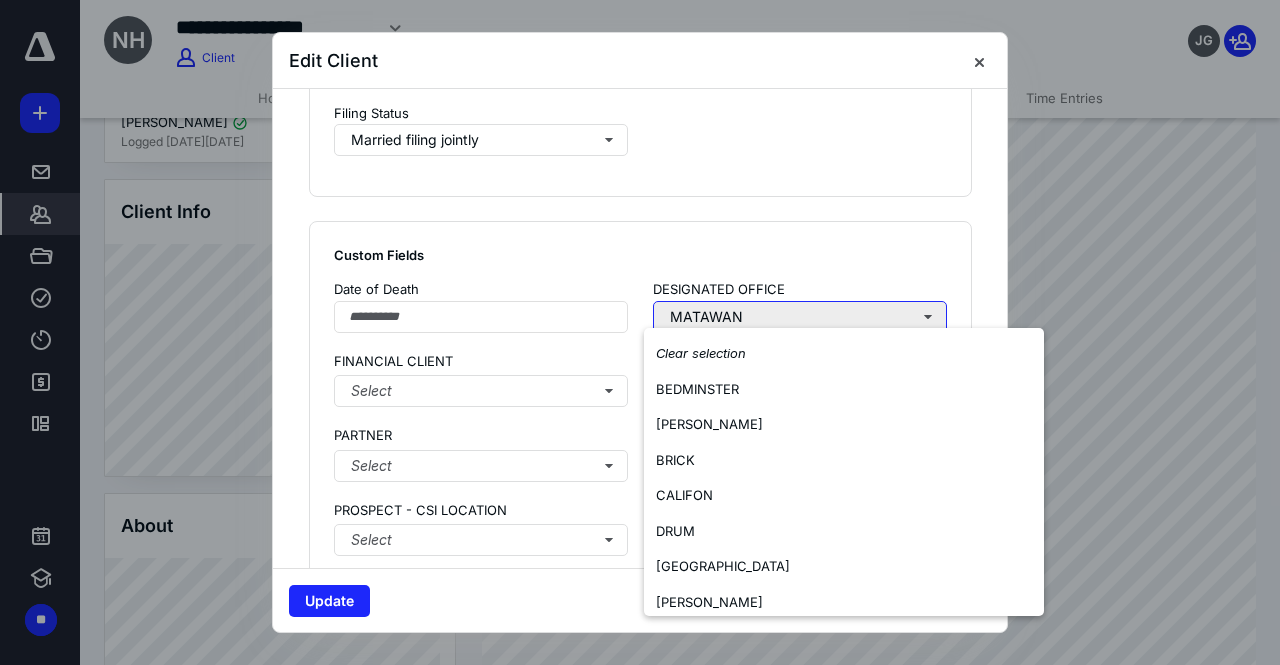 type 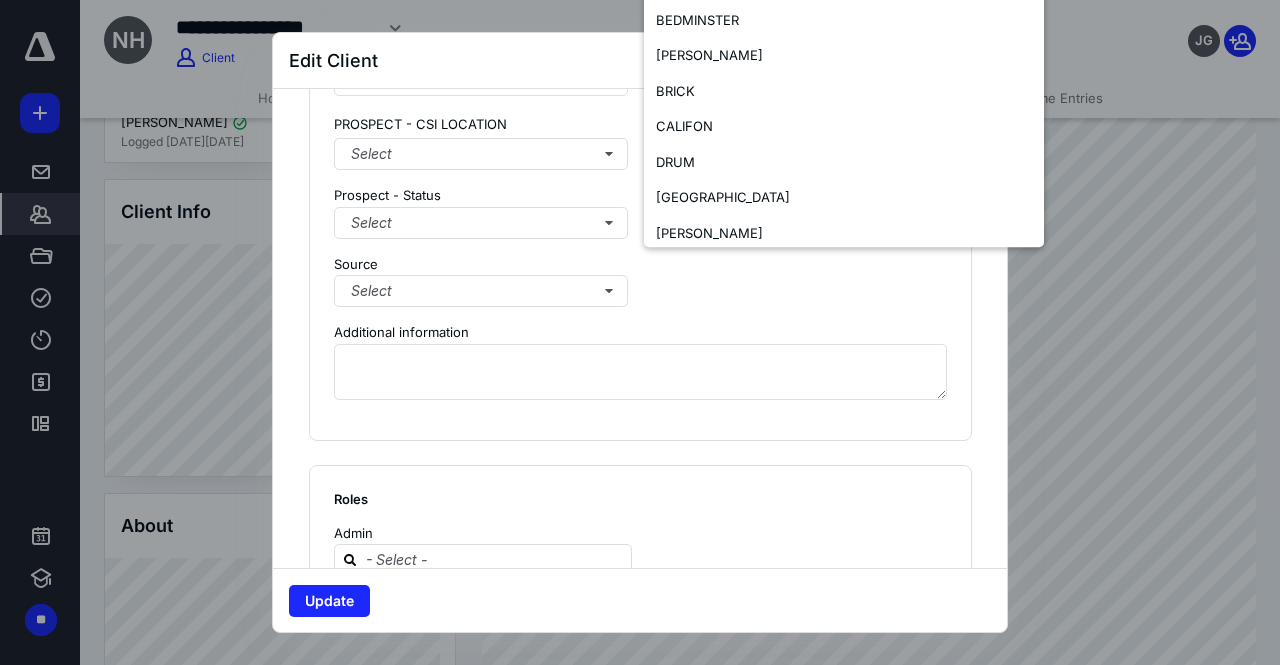 scroll, scrollTop: 1724, scrollLeft: 0, axis: vertical 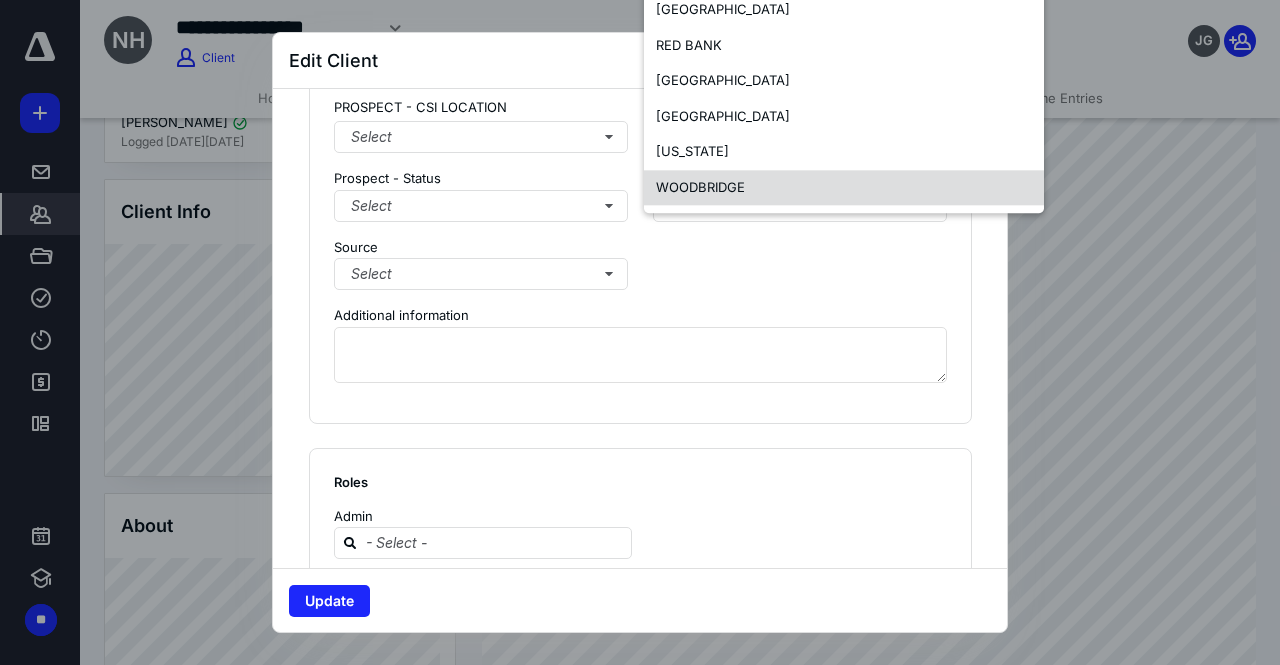 click on "WOODBRIDGE" at bounding box center [844, 188] 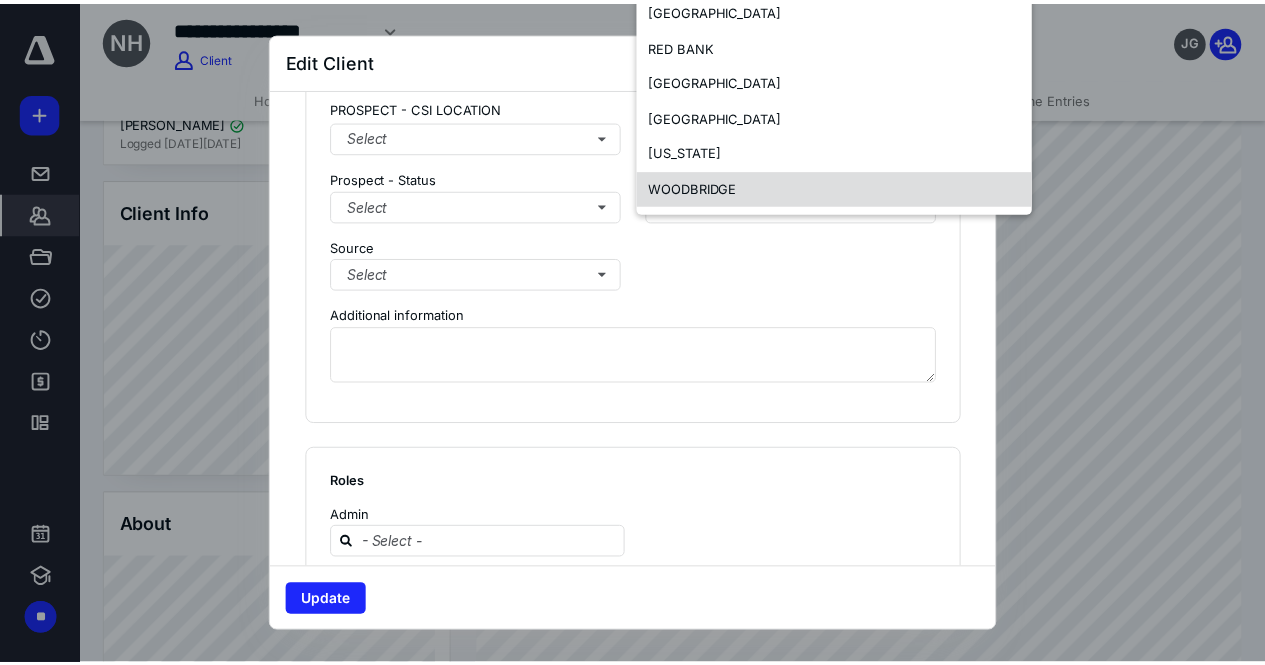 scroll, scrollTop: 0, scrollLeft: 0, axis: both 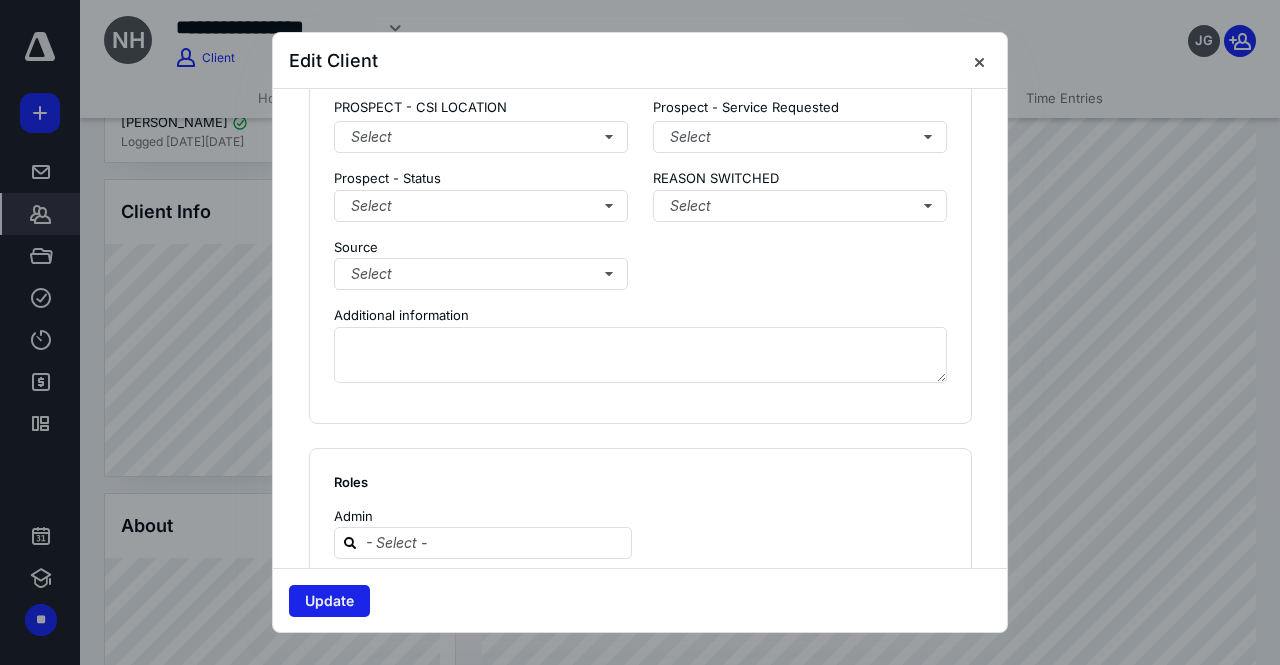 click on "Update" at bounding box center [329, 601] 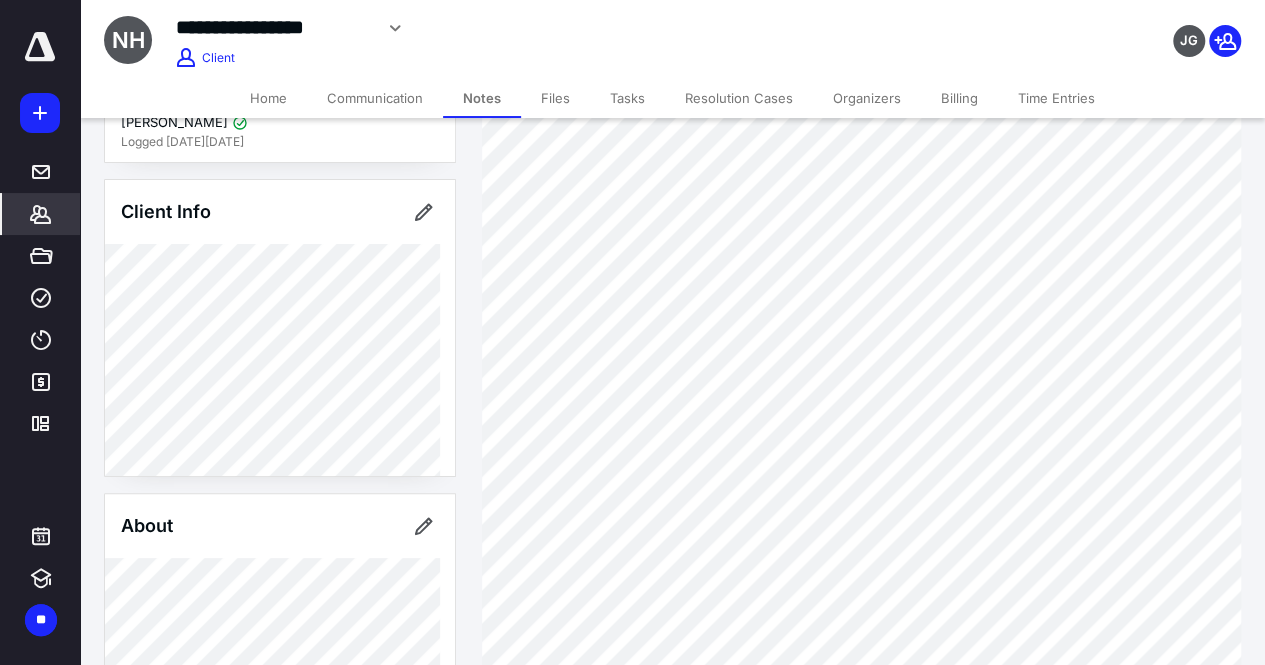 click 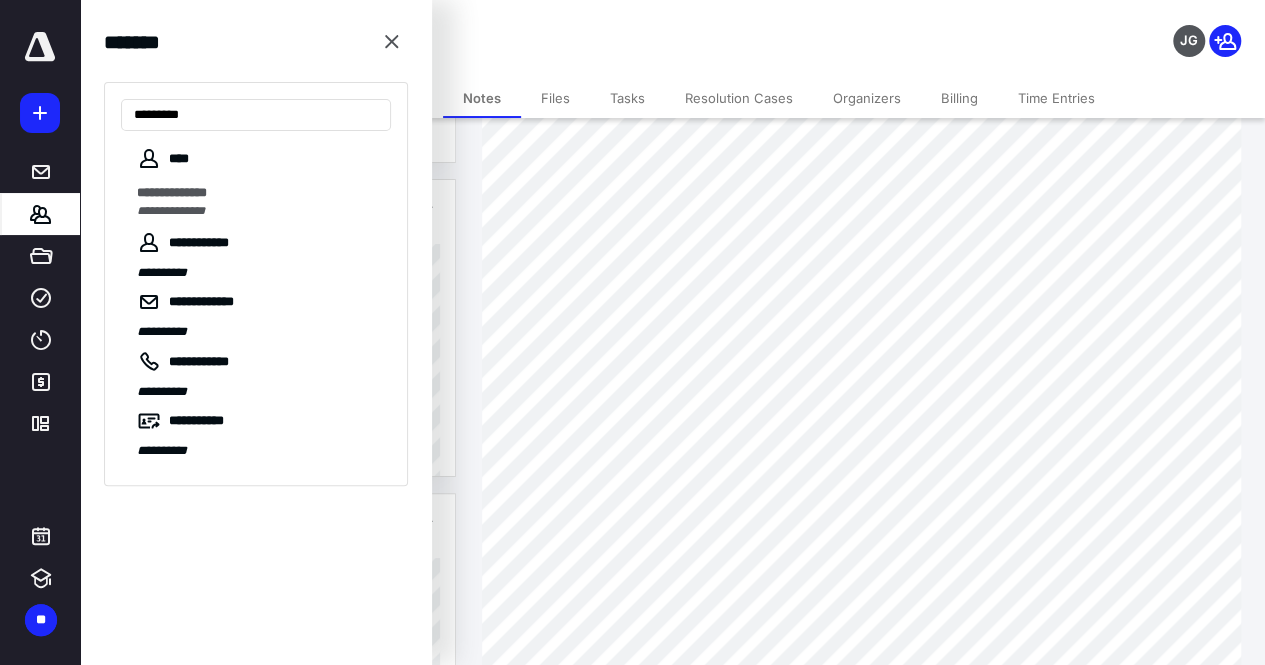 type on "*********" 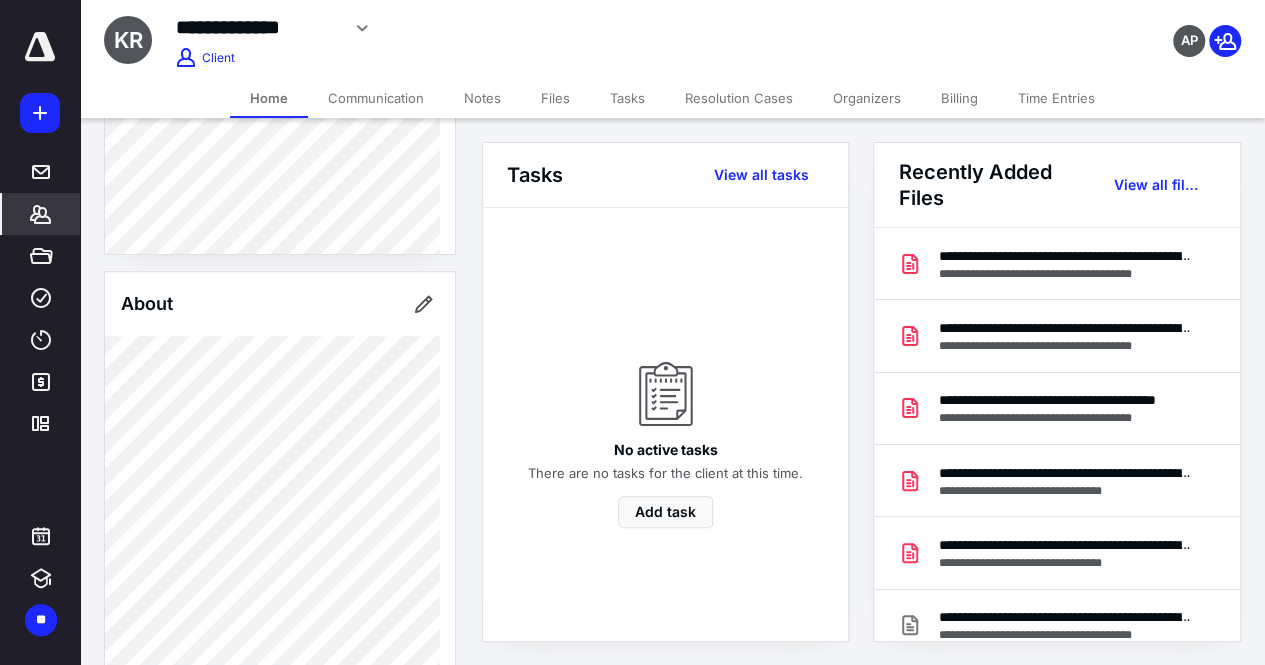 scroll, scrollTop: 551, scrollLeft: 0, axis: vertical 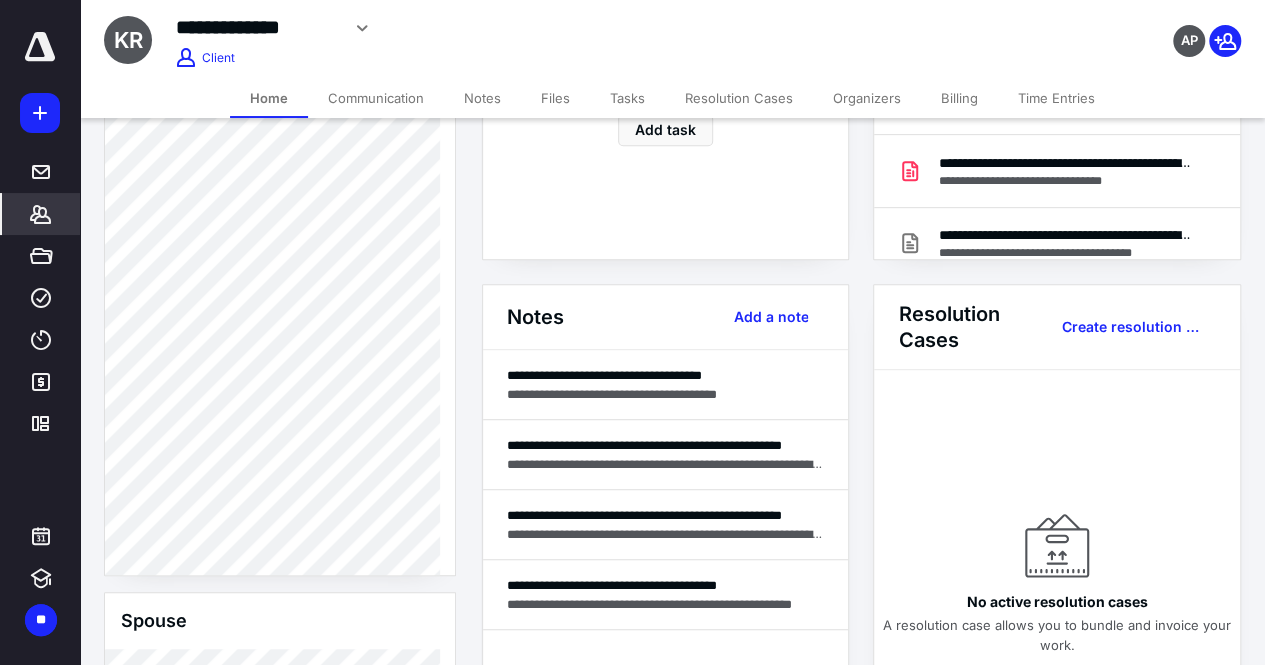 click on "*******" at bounding box center [41, 214] 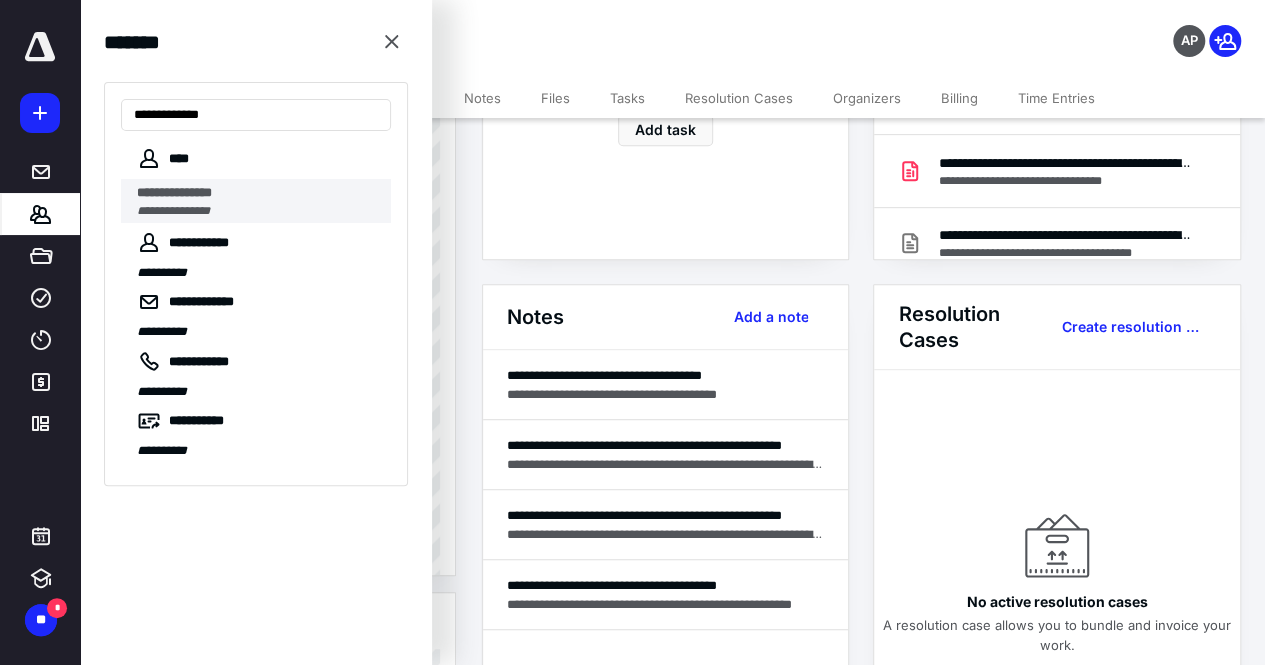 type on "**********" 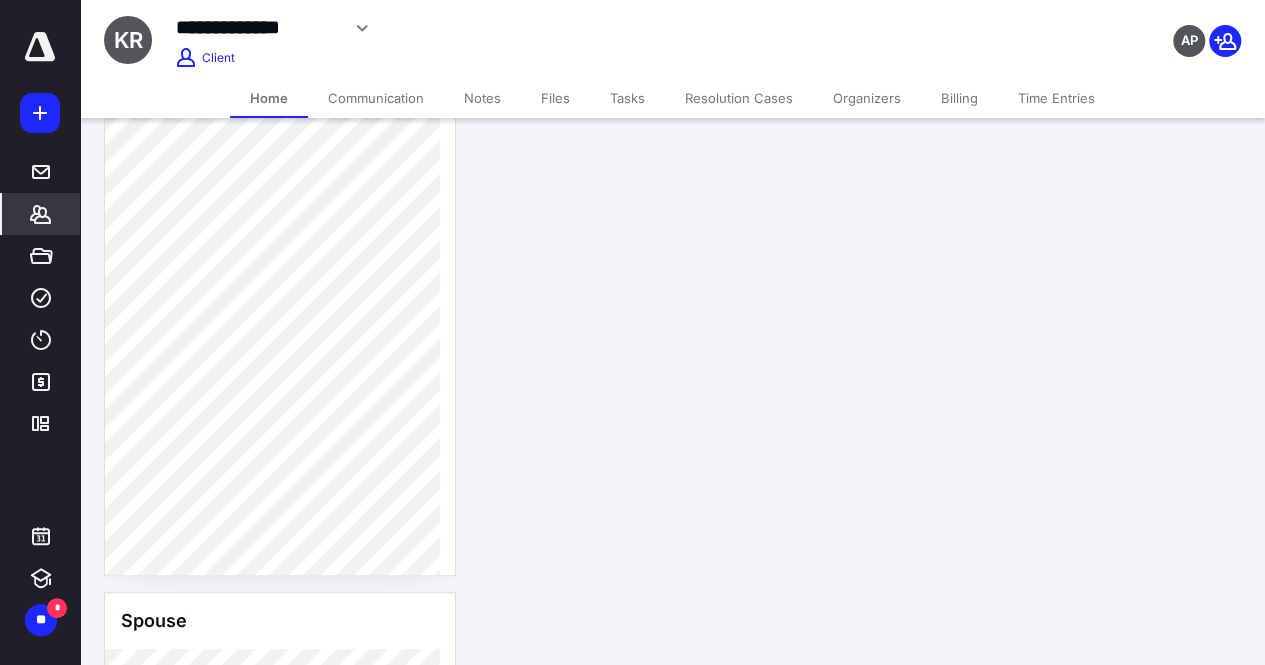scroll, scrollTop: 0, scrollLeft: 0, axis: both 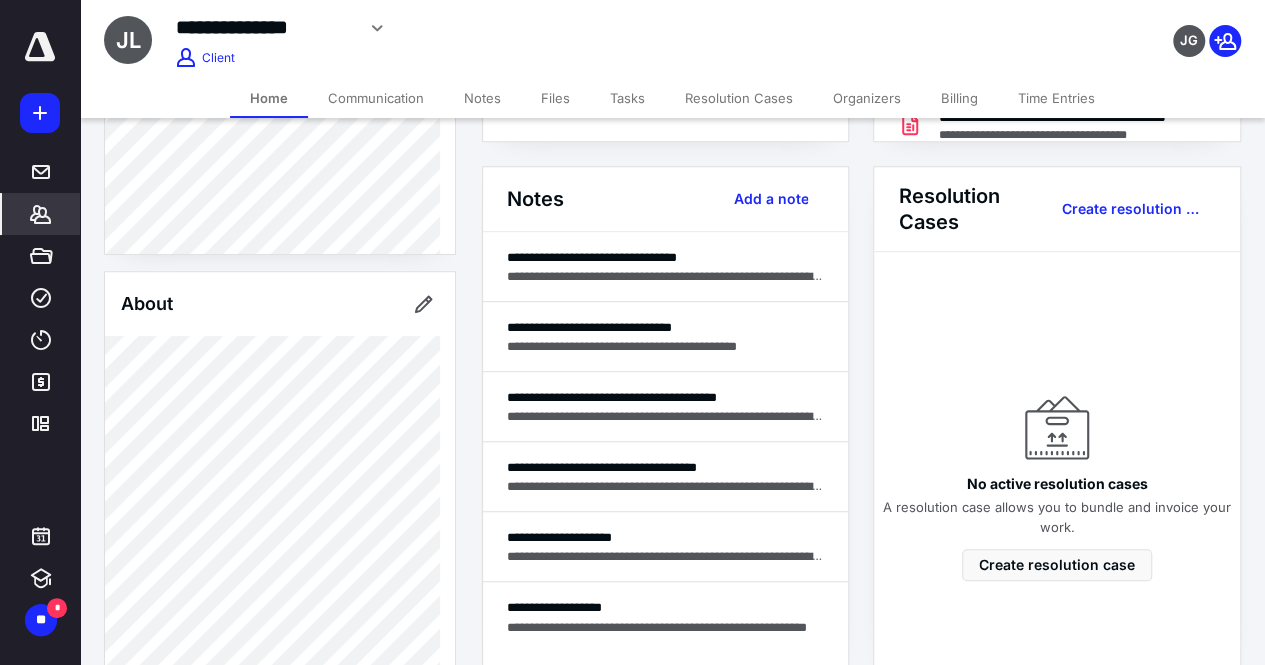 click on "Notes" at bounding box center (482, 98) 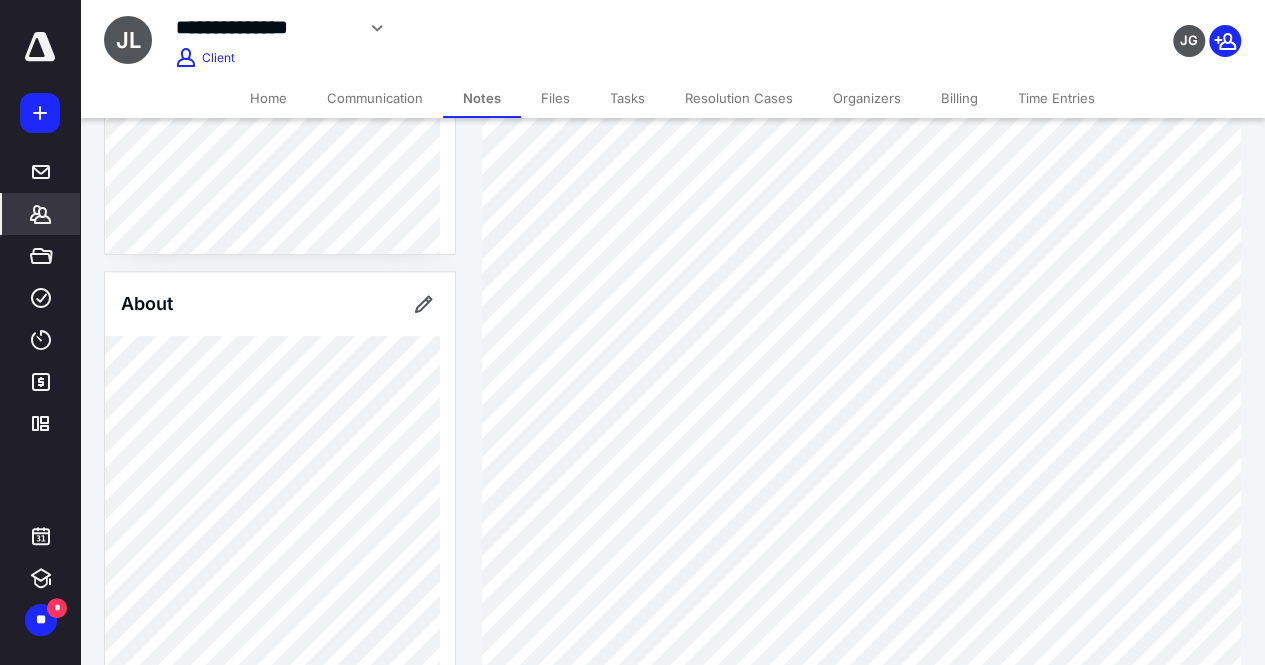 scroll, scrollTop: 227, scrollLeft: 0, axis: vertical 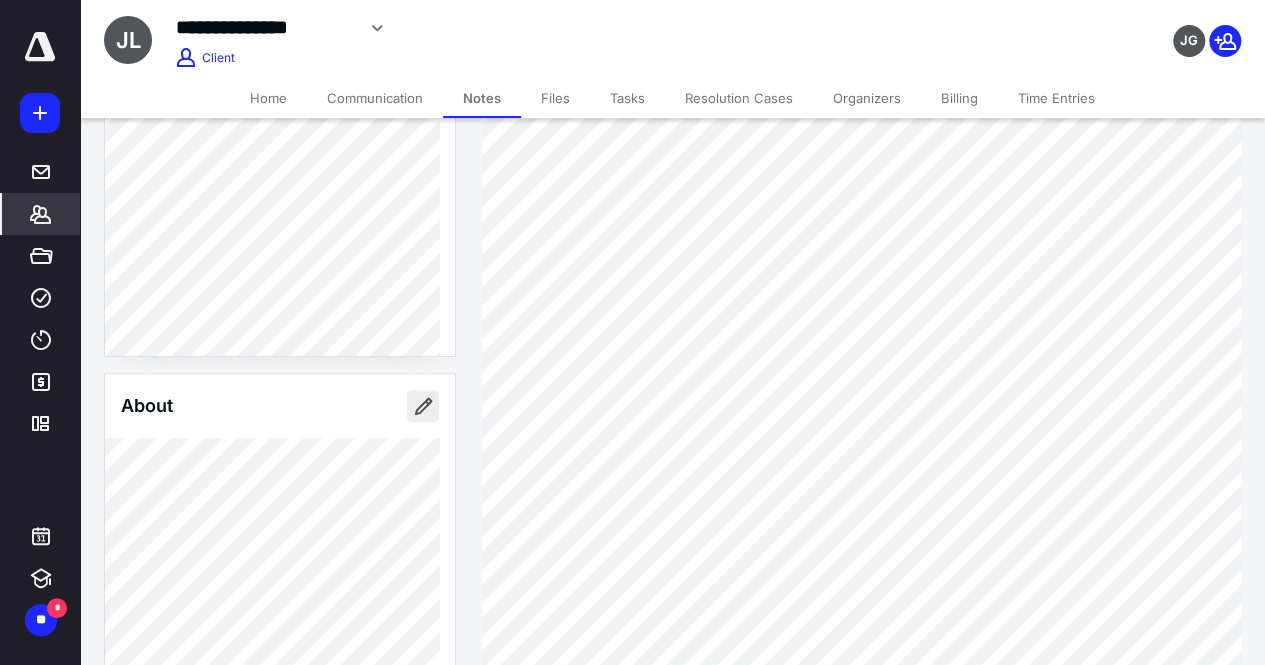 click at bounding box center (423, 406) 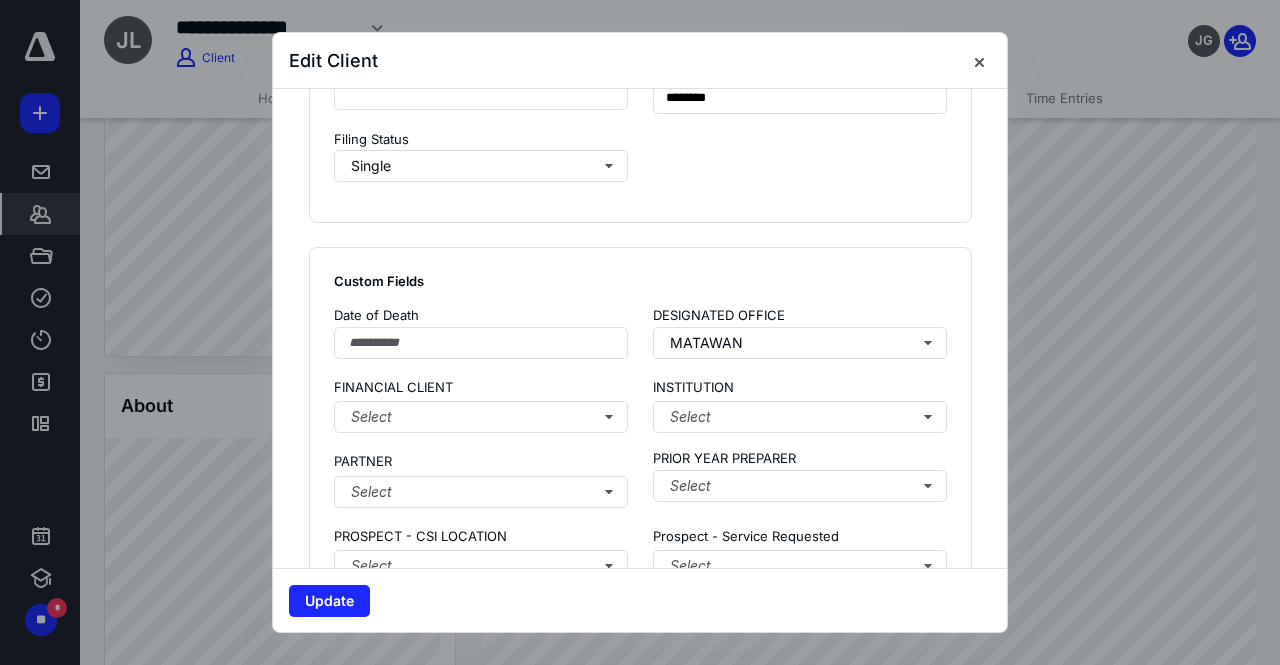 scroll, scrollTop: 1344, scrollLeft: 0, axis: vertical 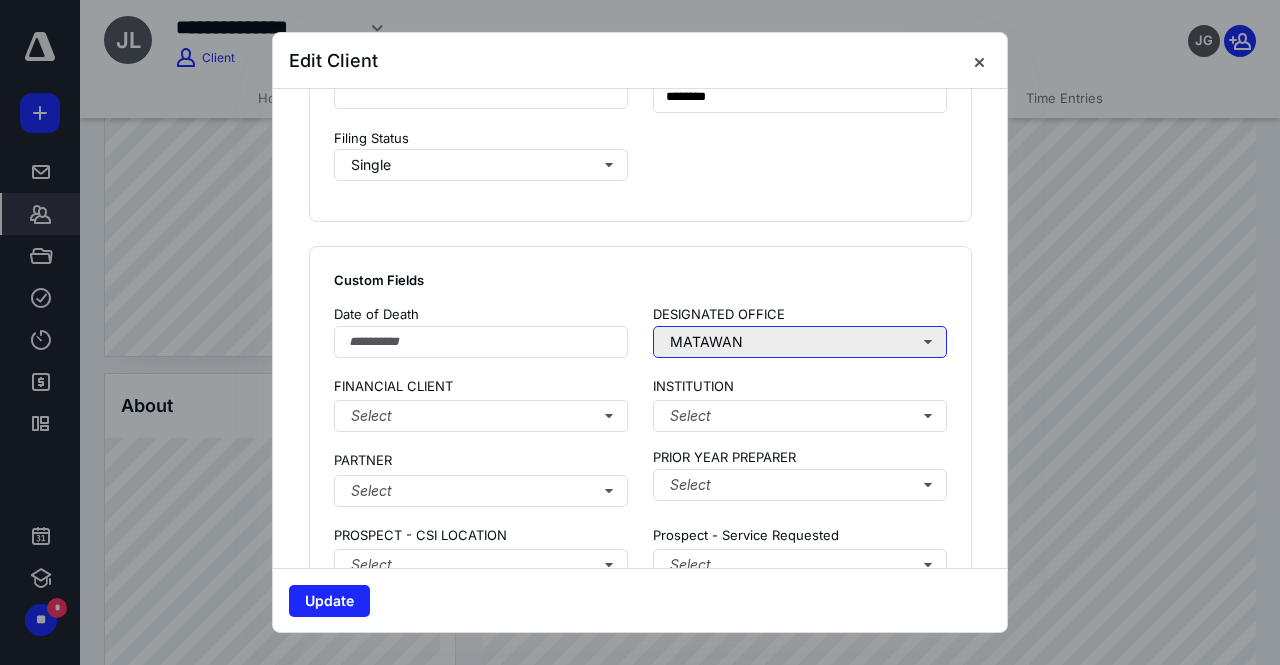 click on "MATAWAN" at bounding box center (800, 342) 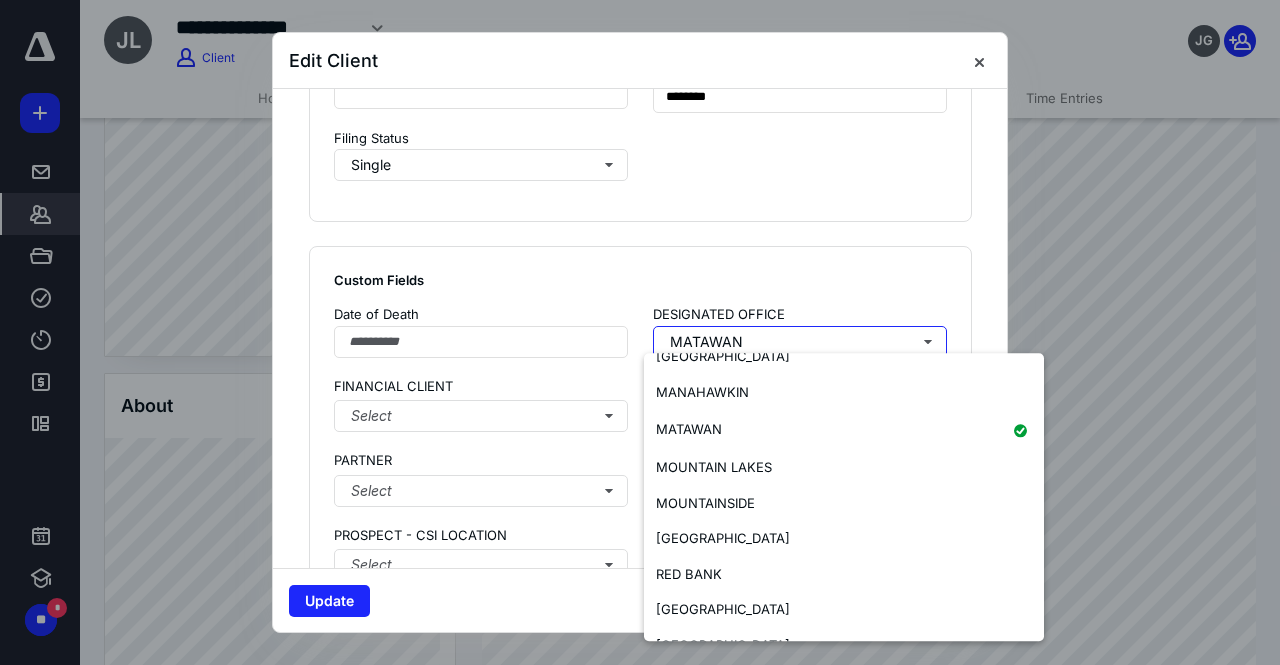 scroll, scrollTop: 447, scrollLeft: 0, axis: vertical 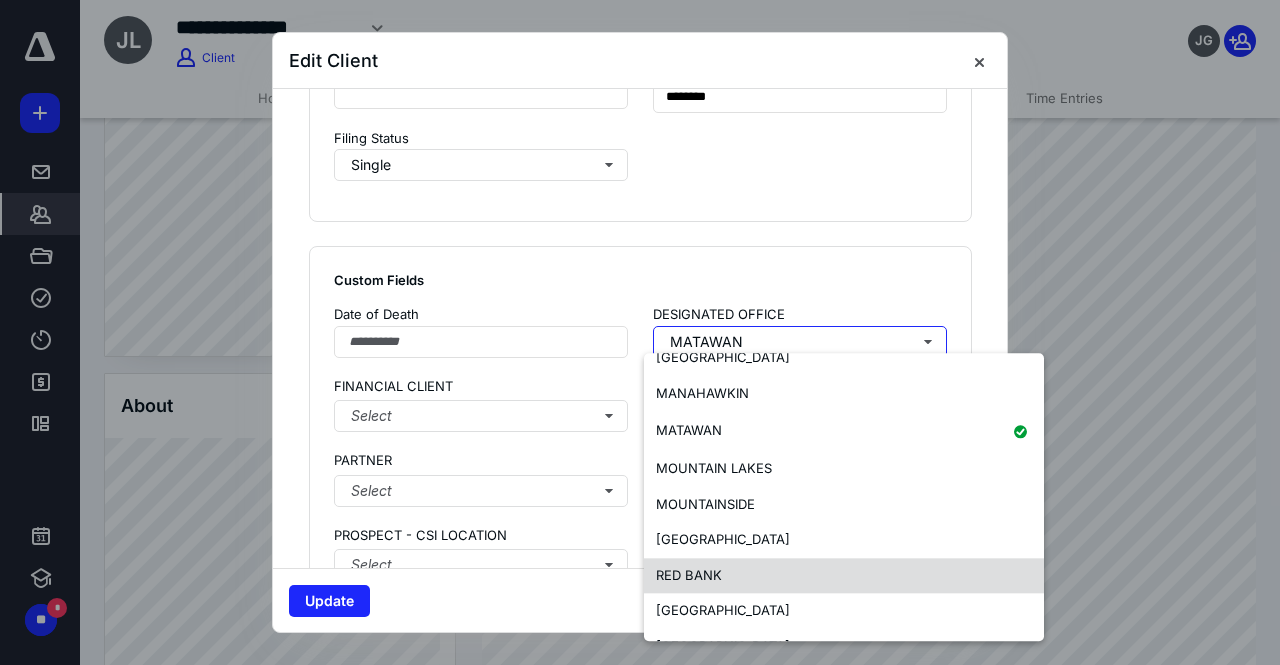 click on "RED BANK" at bounding box center (689, 575) 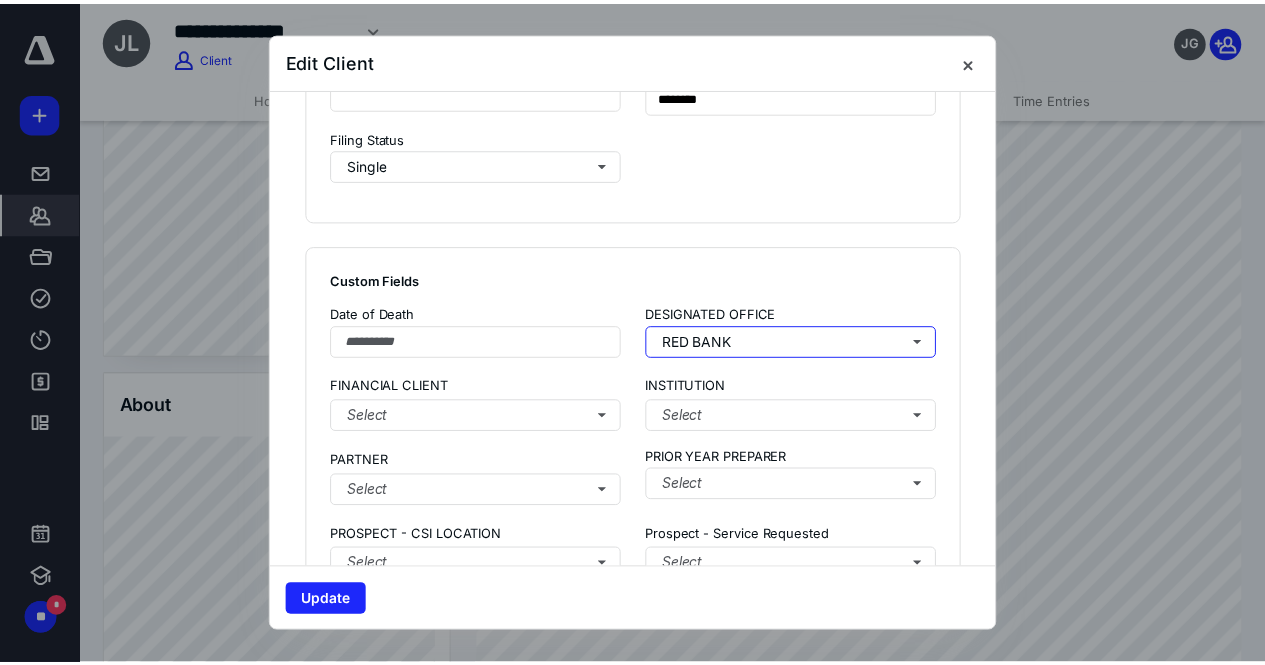 scroll, scrollTop: 0, scrollLeft: 0, axis: both 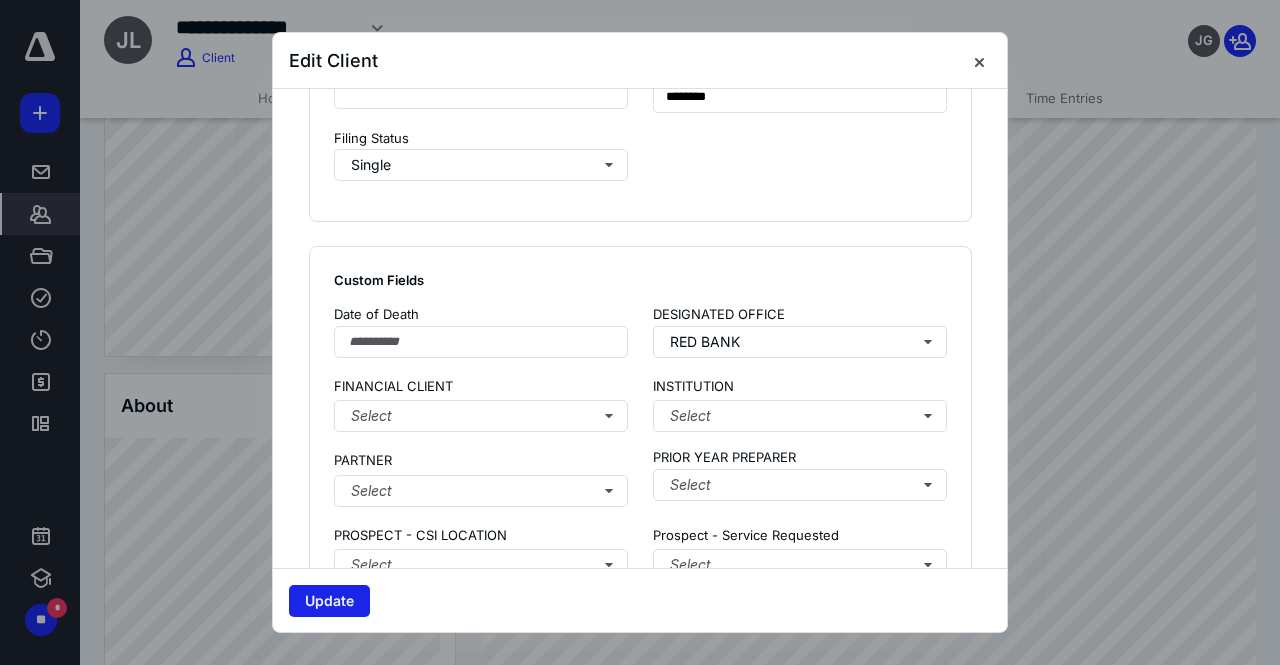 click on "Update" at bounding box center [329, 601] 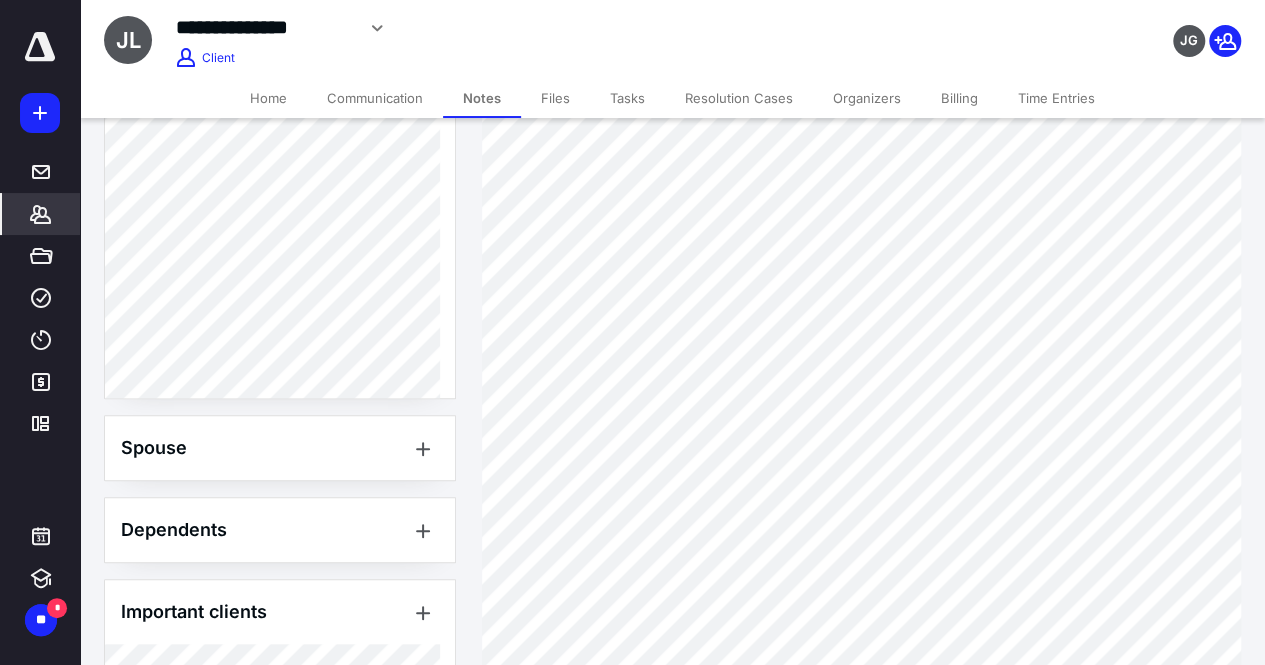 scroll, scrollTop: 799, scrollLeft: 0, axis: vertical 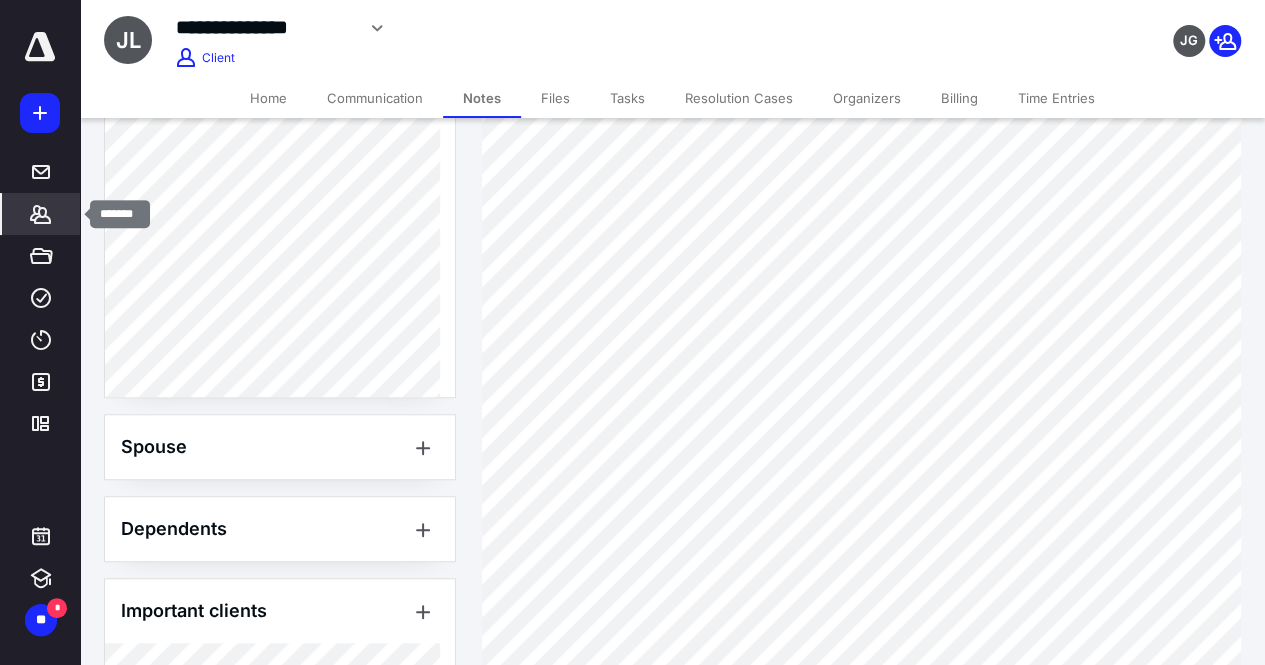 click on "*******" at bounding box center (41, 214) 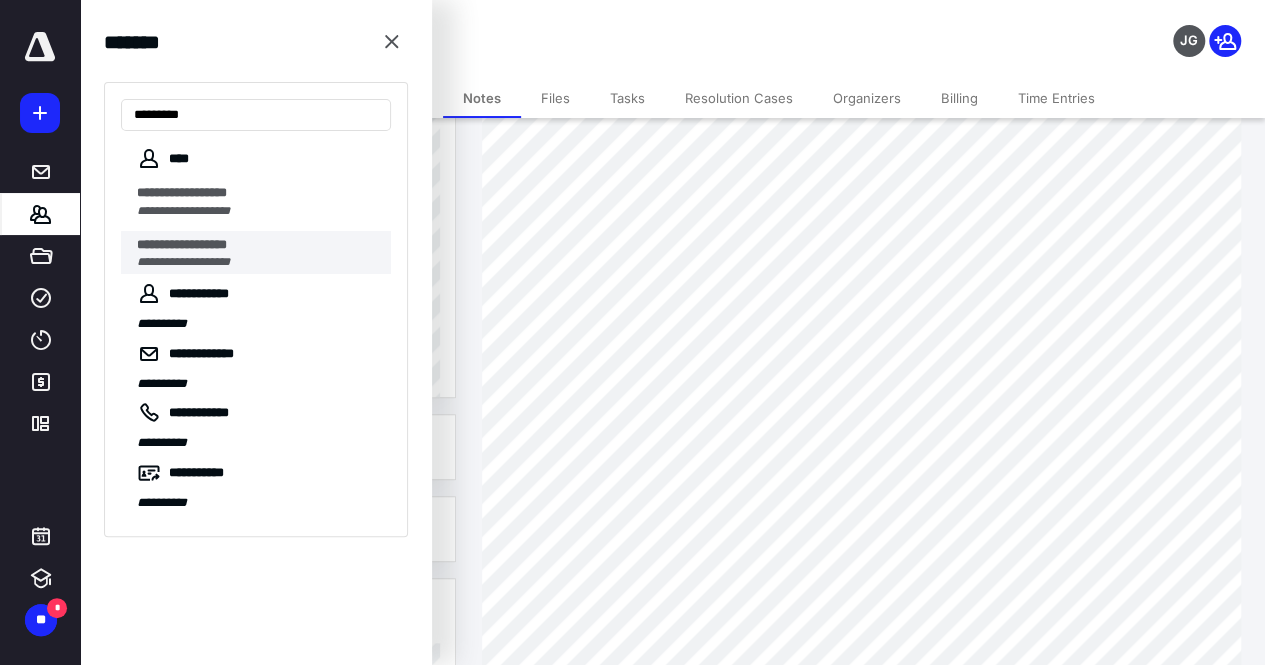 type on "********" 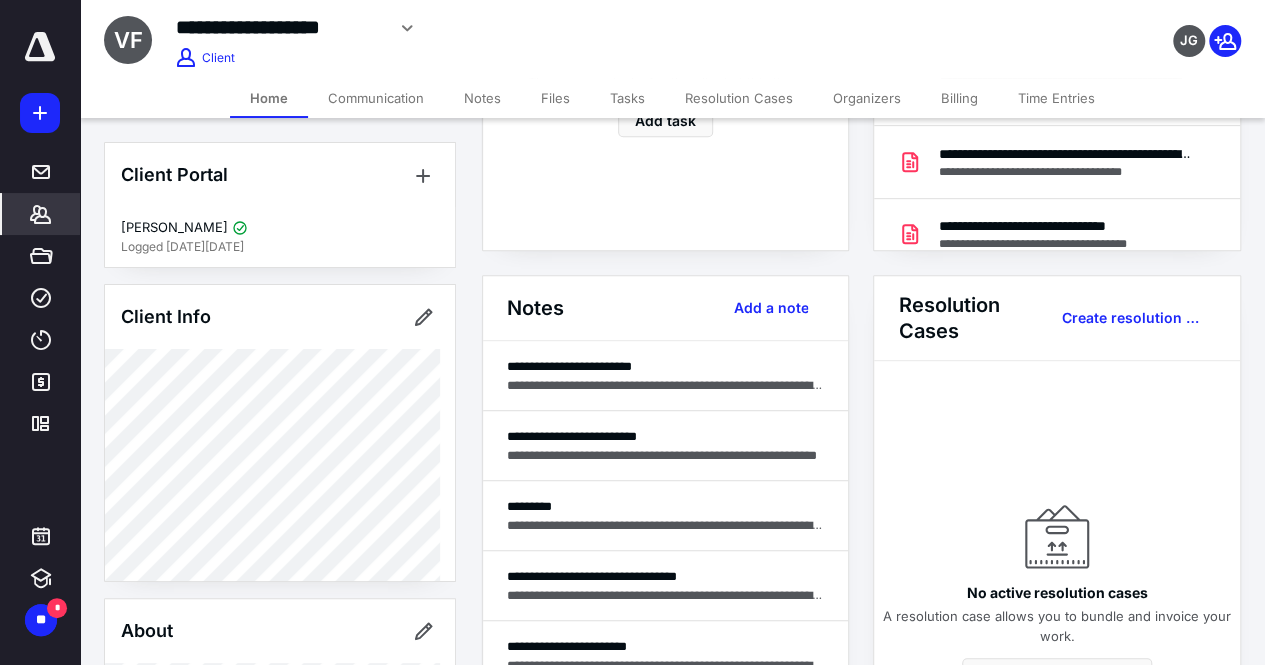 scroll, scrollTop: 390, scrollLeft: 0, axis: vertical 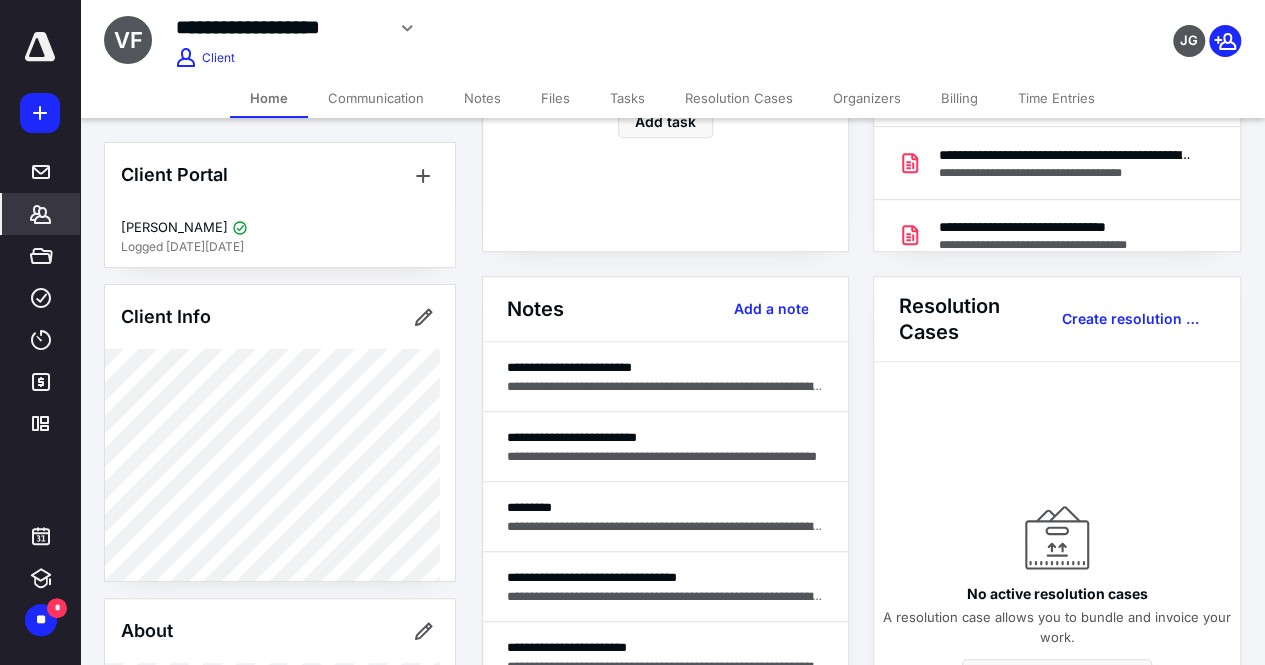 click on "Notes" at bounding box center [482, 98] 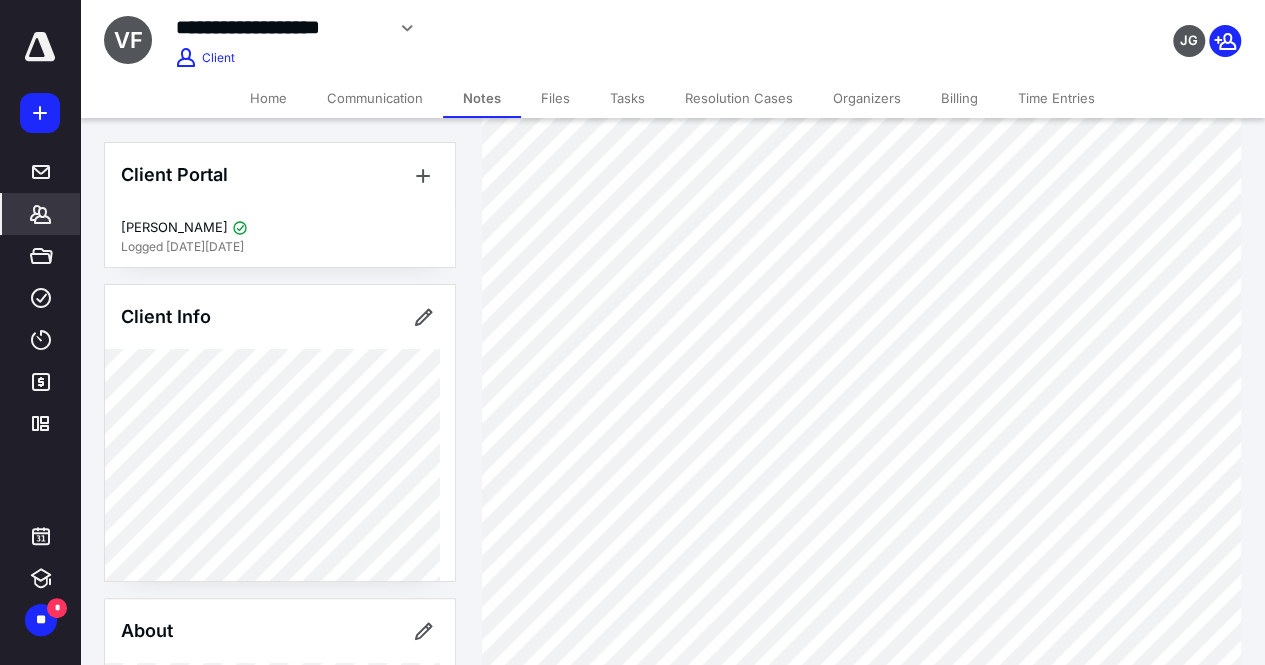 scroll, scrollTop: 306, scrollLeft: 0, axis: vertical 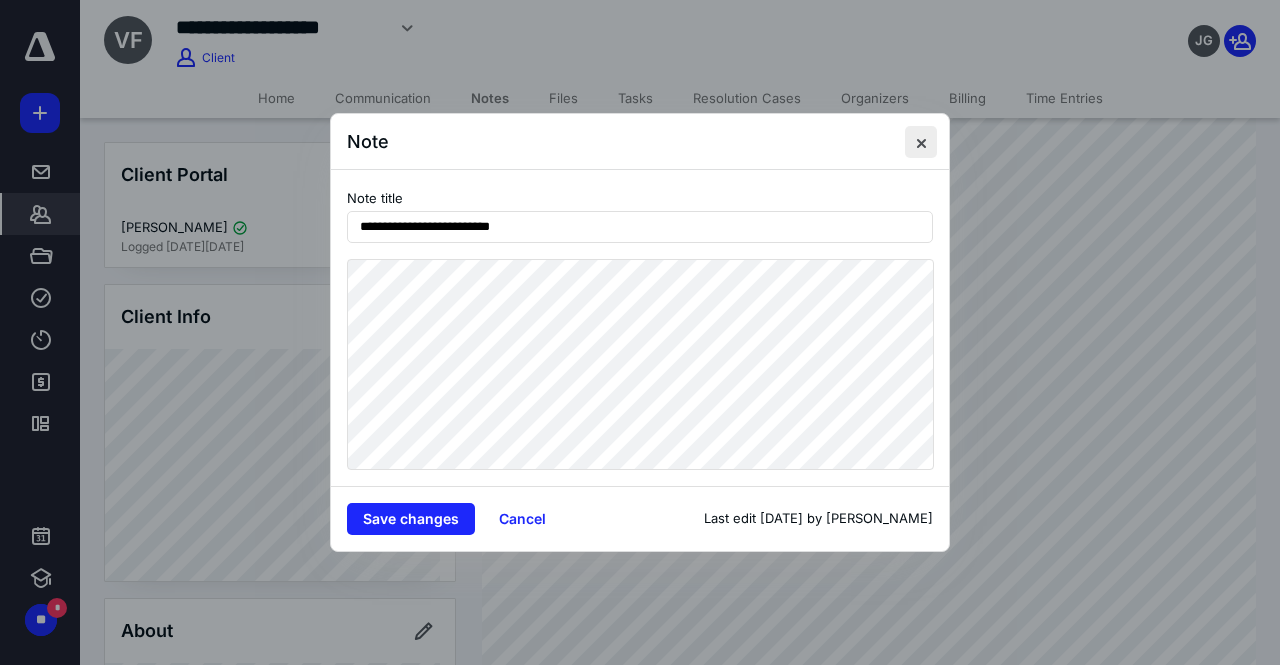click at bounding box center [921, 142] 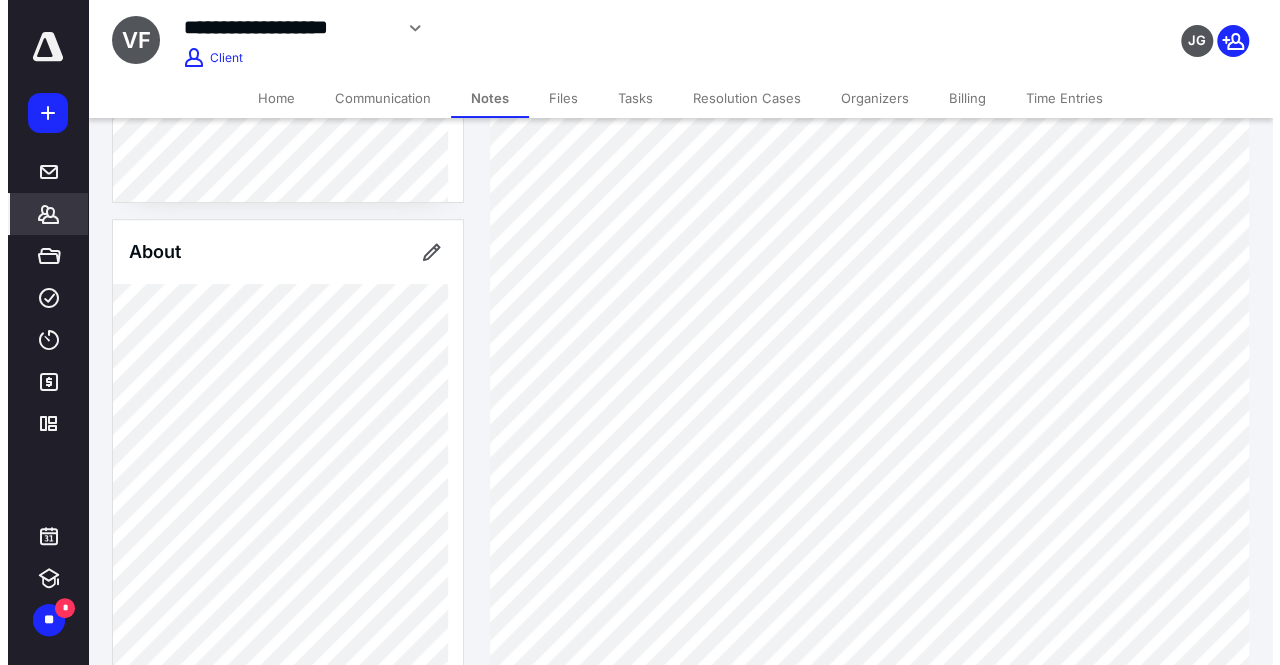 scroll, scrollTop: 388, scrollLeft: 0, axis: vertical 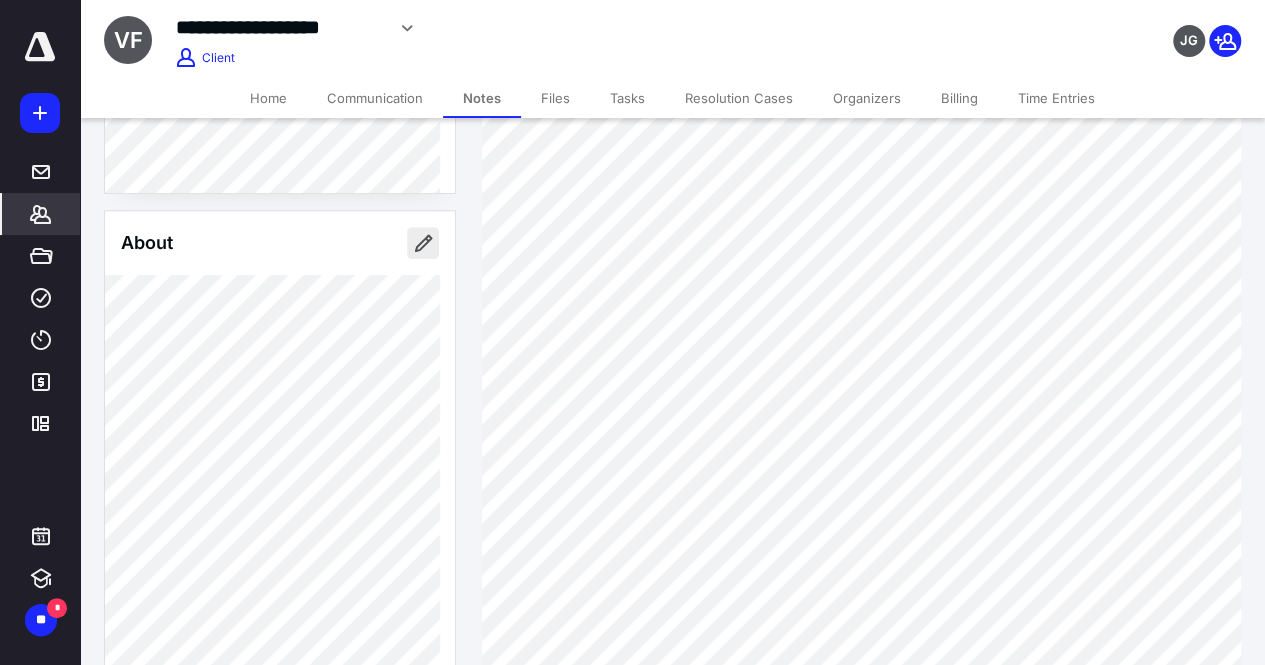 click at bounding box center (423, 243) 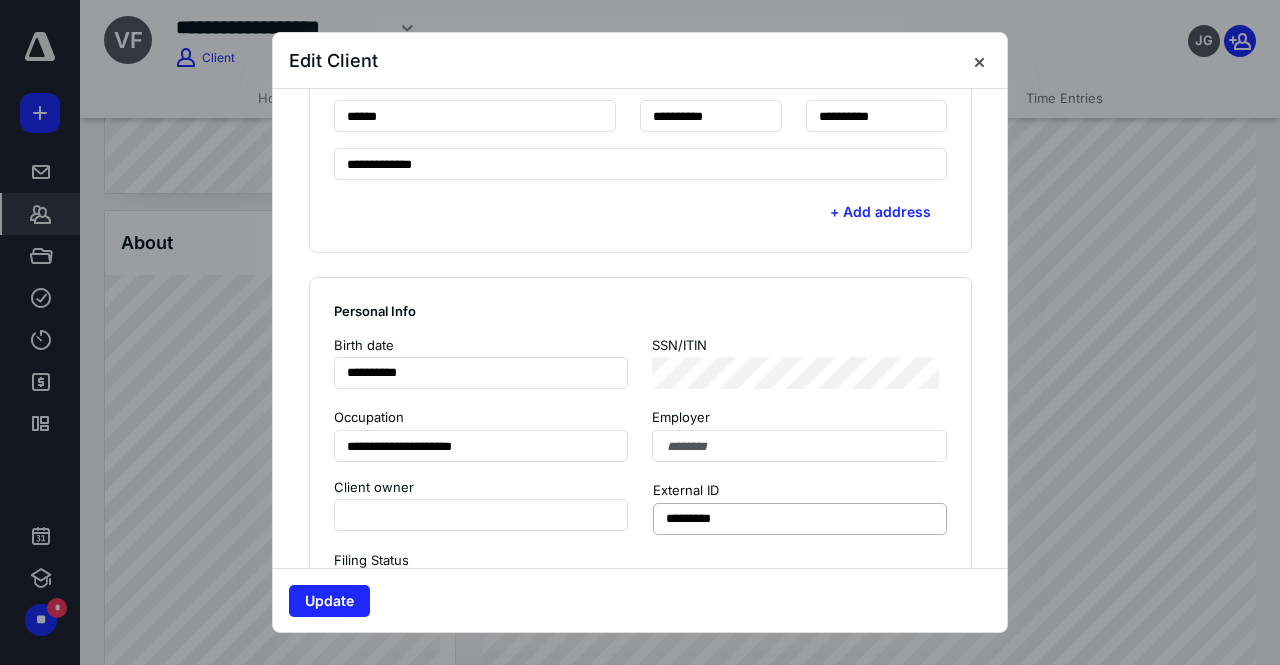 scroll, scrollTop: 1106, scrollLeft: 0, axis: vertical 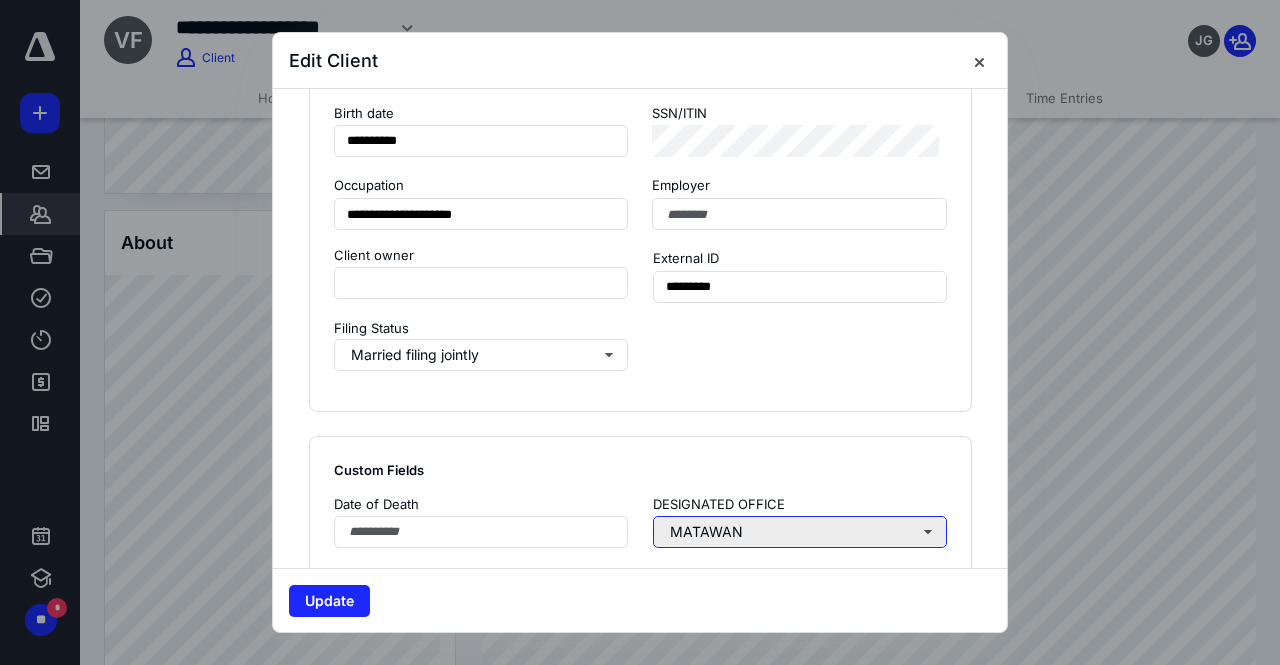 click on "MATAWAN" at bounding box center [800, 532] 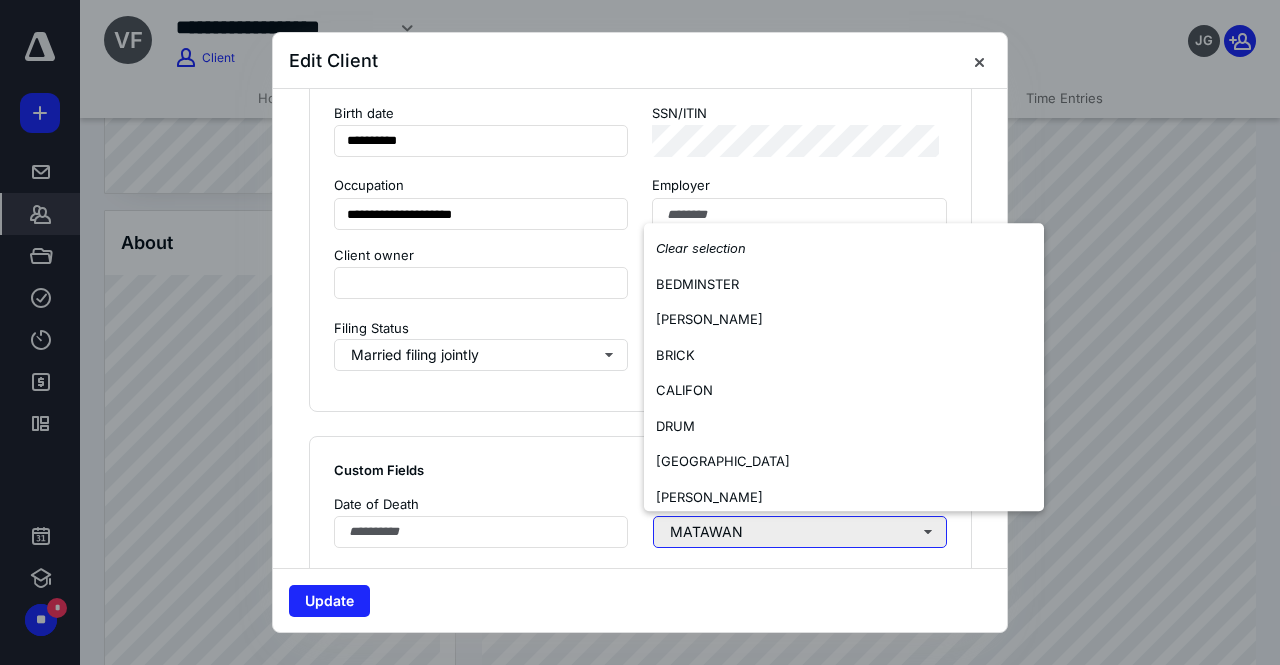 type 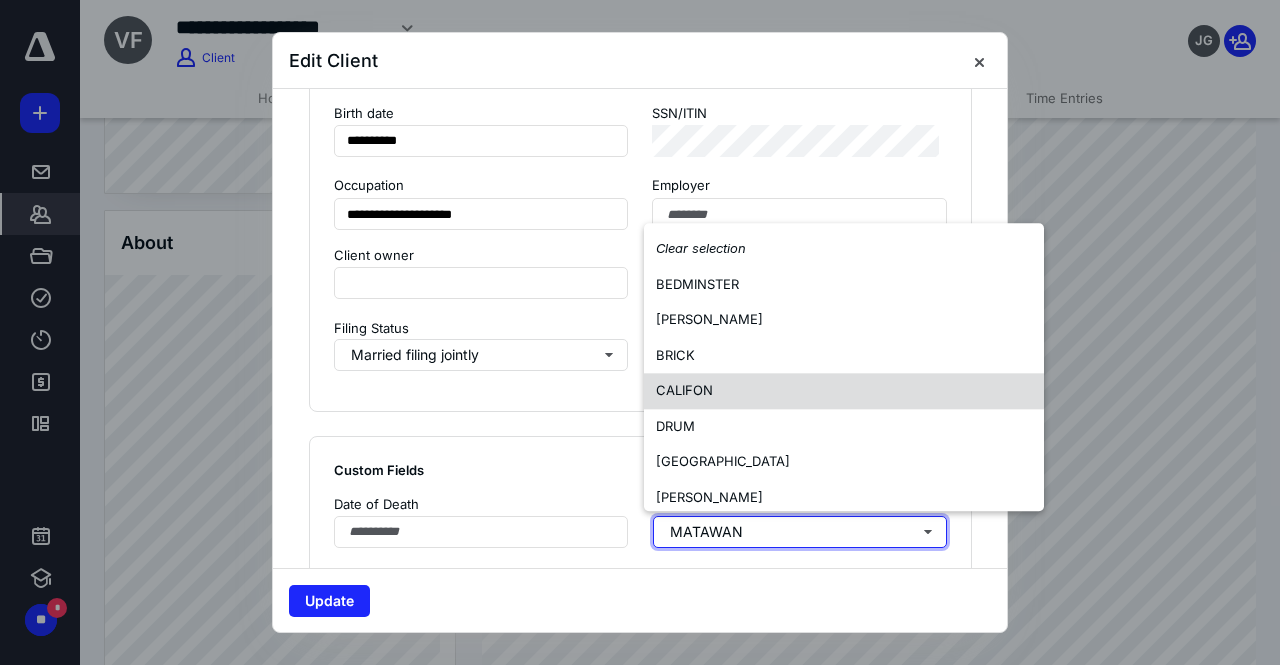 scroll, scrollTop: 549, scrollLeft: 0, axis: vertical 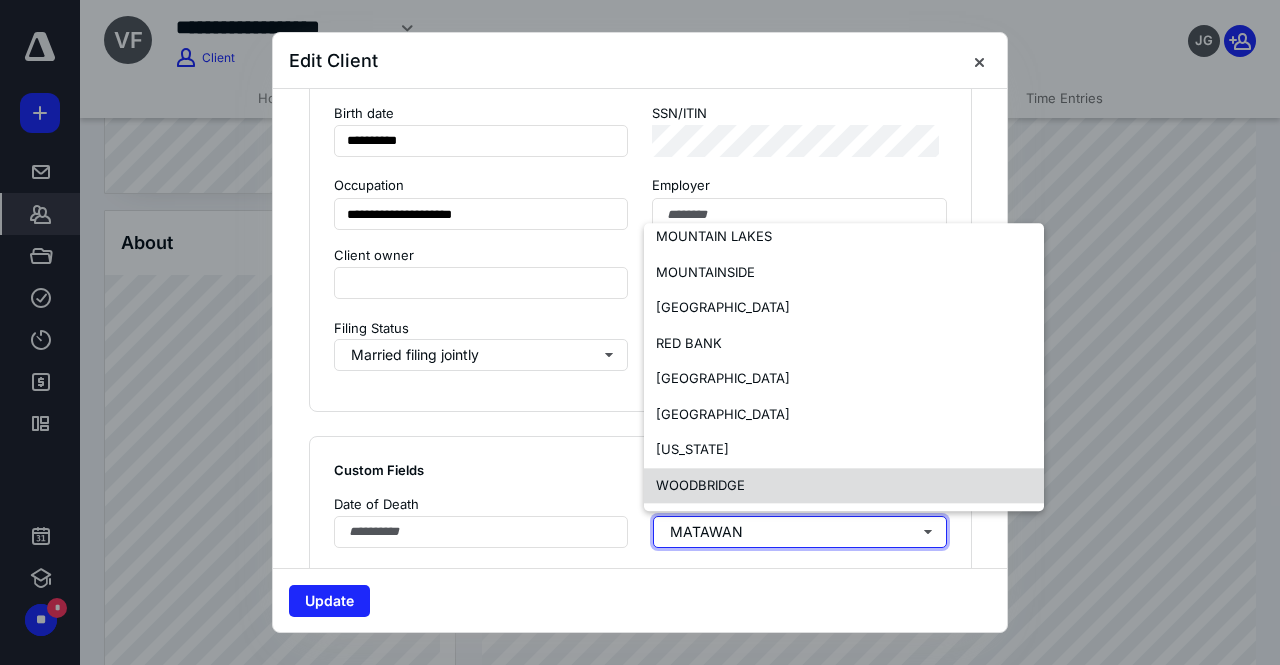 click on "WOODBRIDGE" at bounding box center (844, 486) 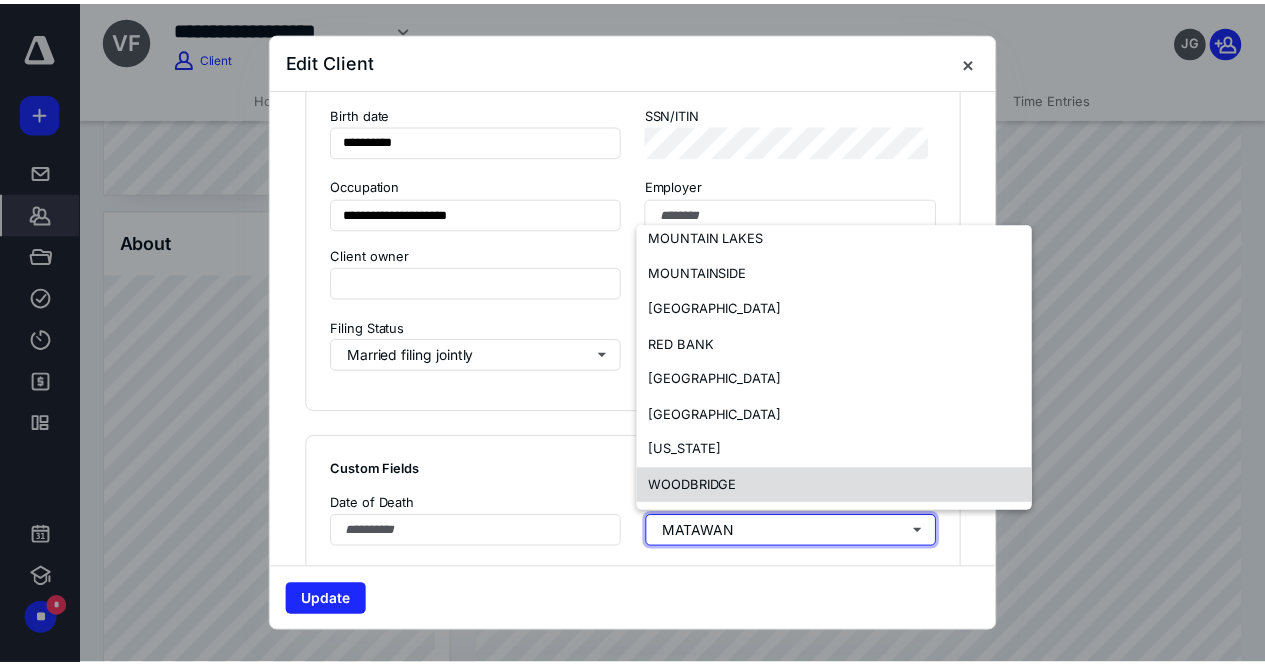 scroll, scrollTop: 0, scrollLeft: 0, axis: both 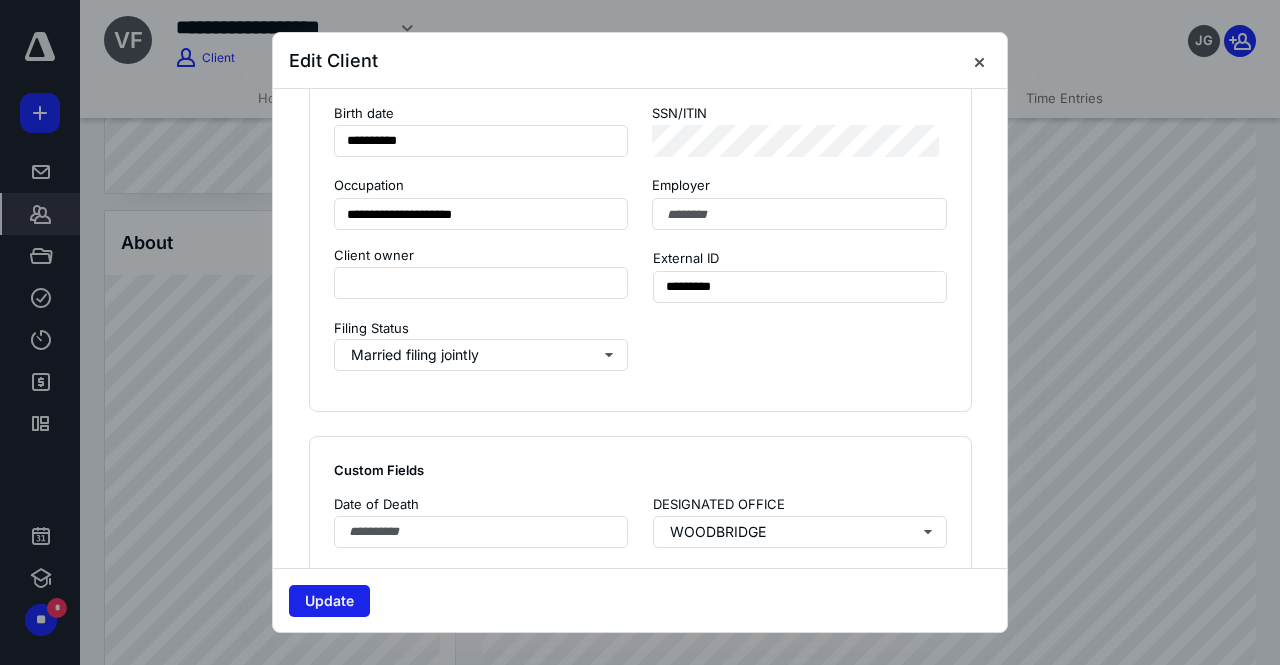 click on "Update" at bounding box center (329, 601) 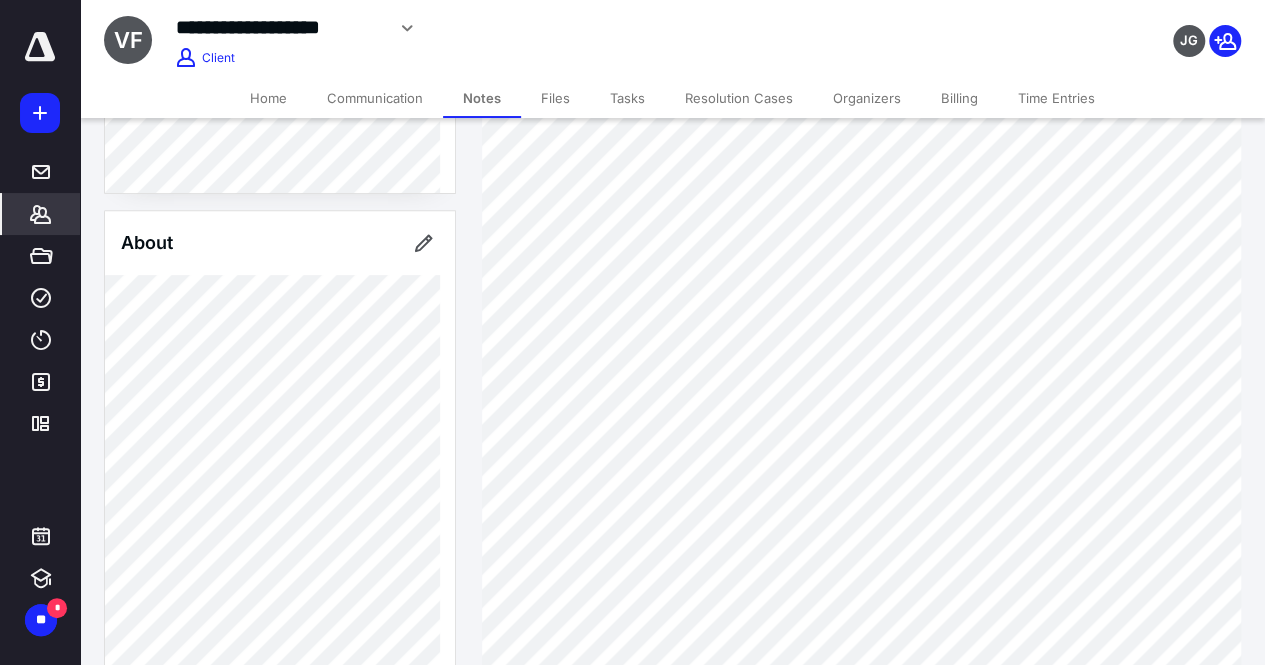 click 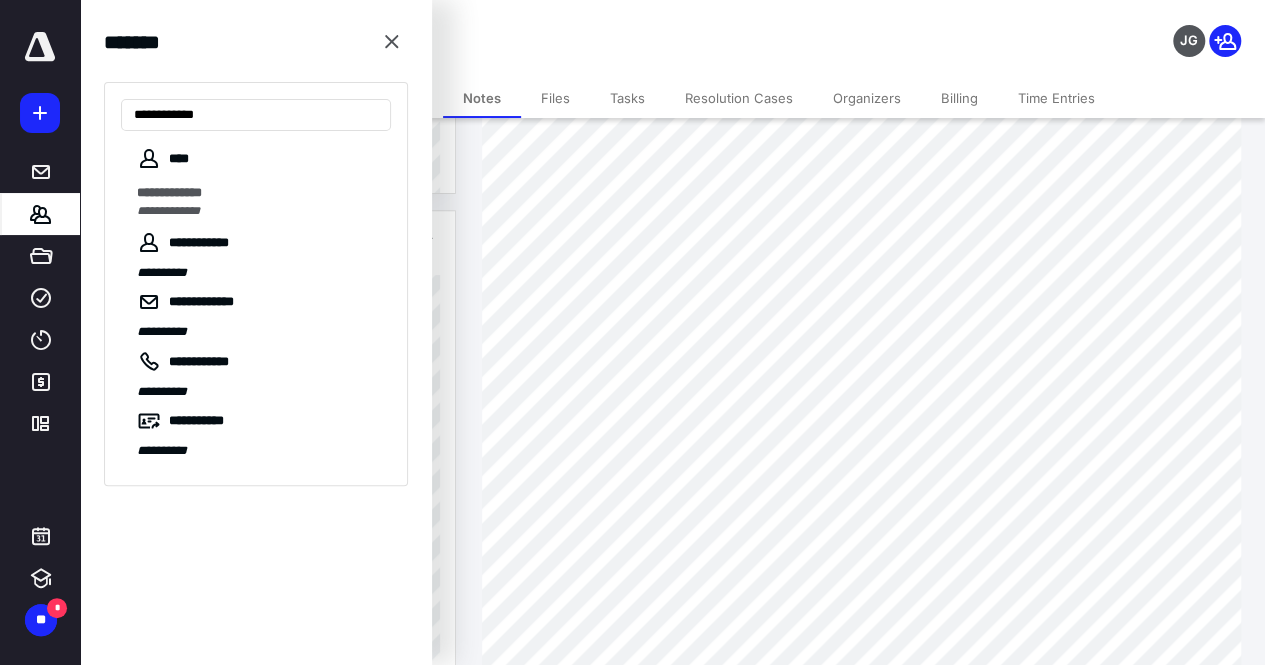 type on "**********" 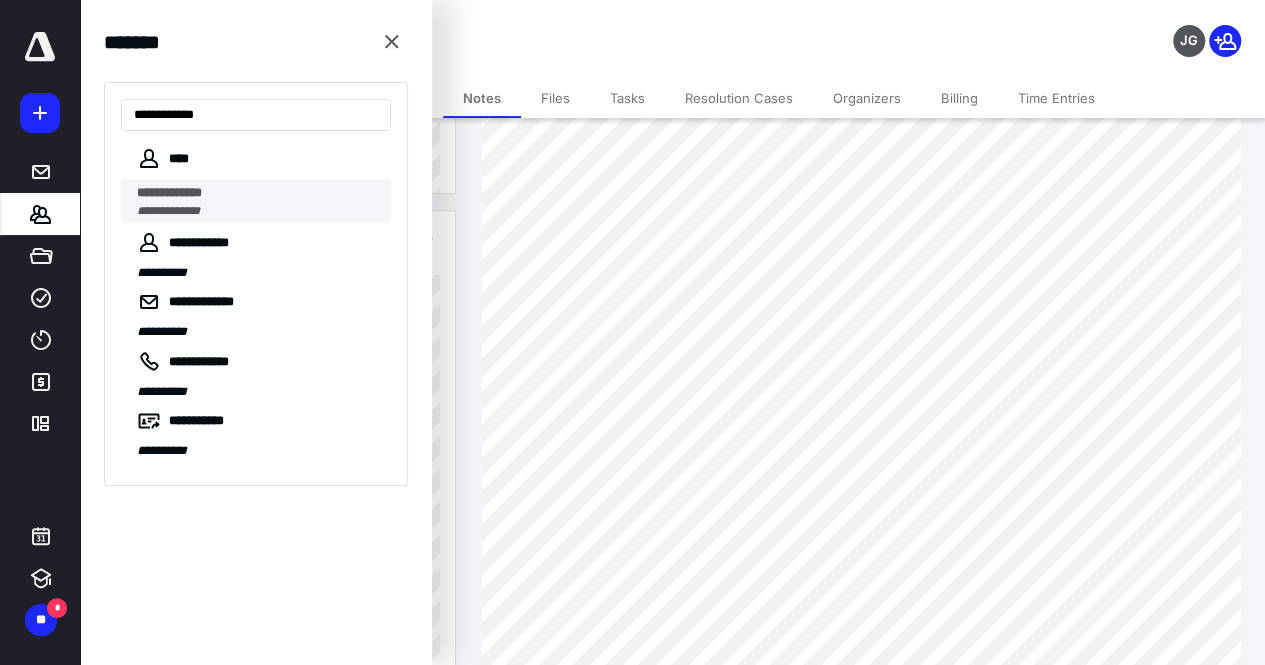 click on "**********" at bounding box center [258, 211] 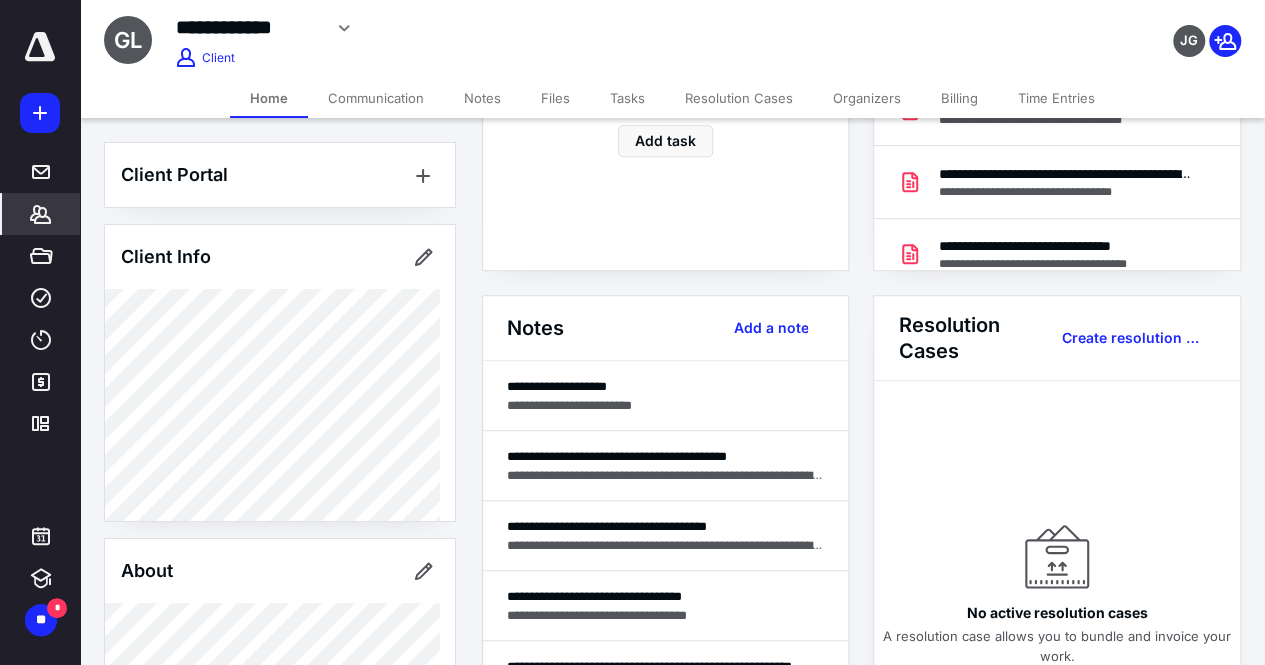 scroll, scrollTop: 372, scrollLeft: 0, axis: vertical 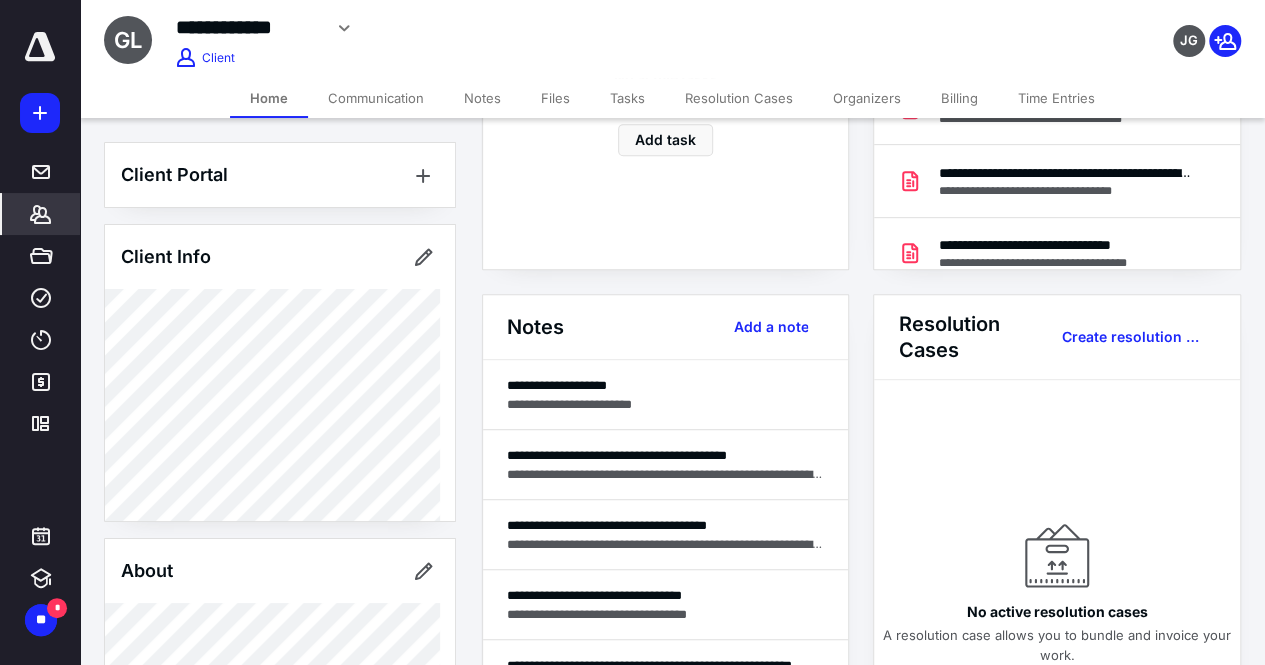 click on "Notes" at bounding box center (482, 98) 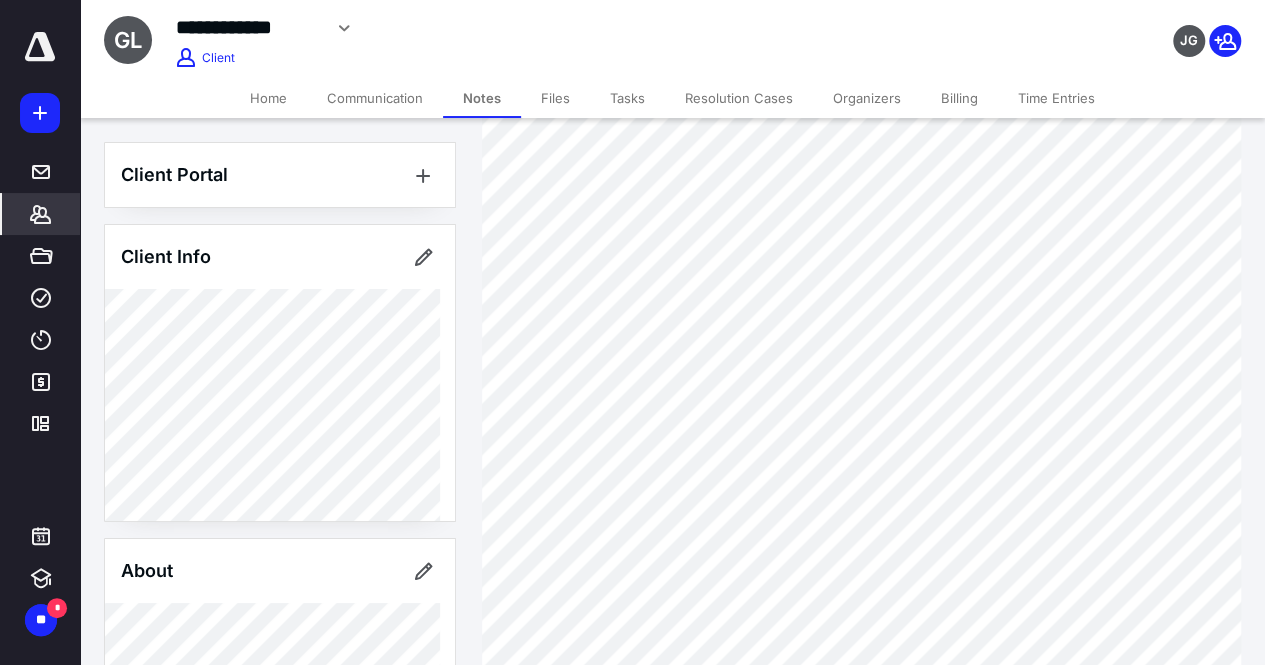 scroll, scrollTop: 1285, scrollLeft: 0, axis: vertical 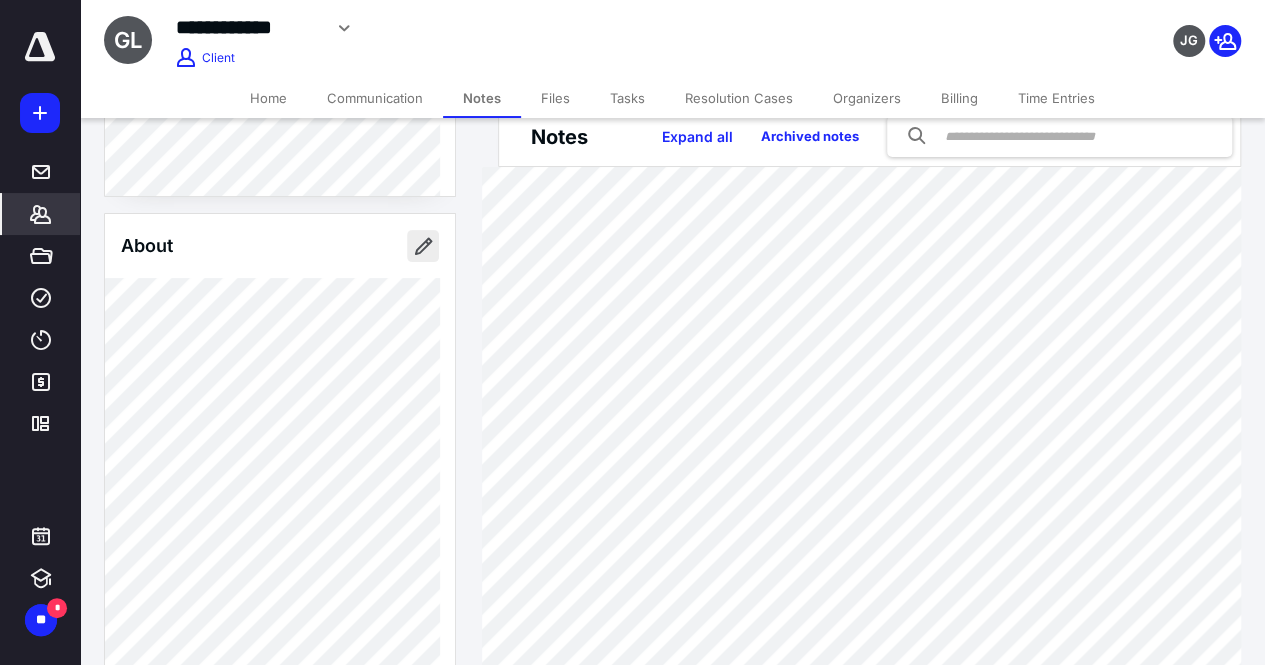 click at bounding box center (423, 246) 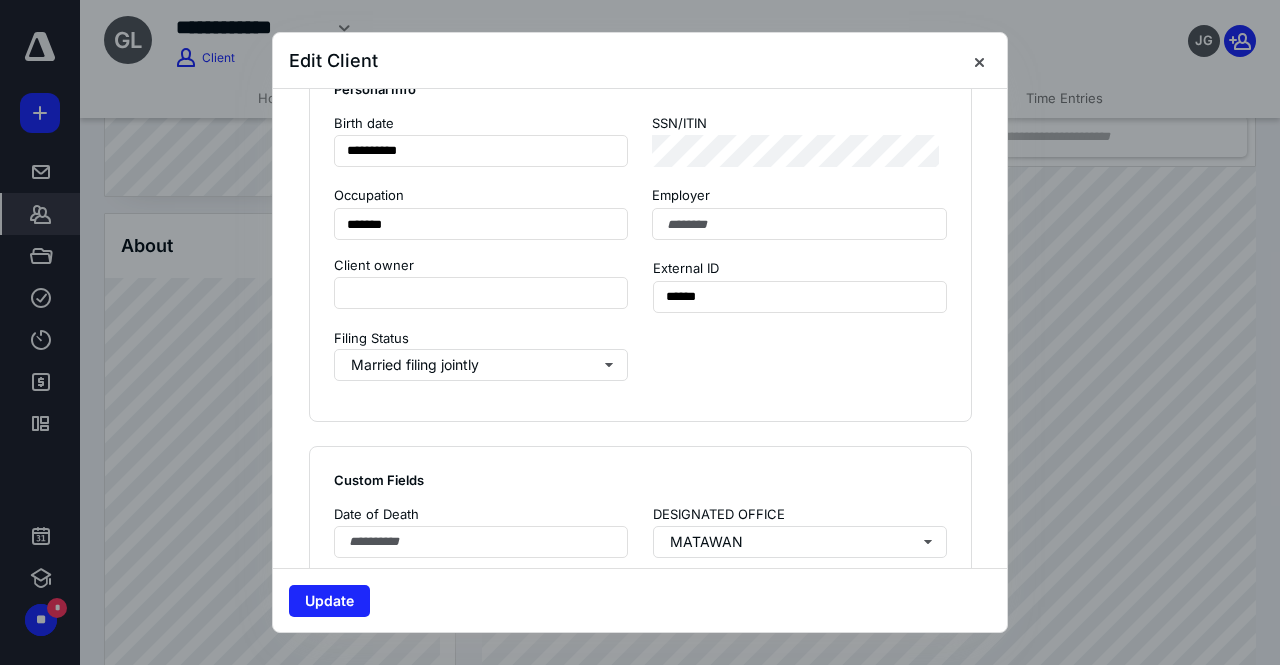 scroll, scrollTop: 1097, scrollLeft: 0, axis: vertical 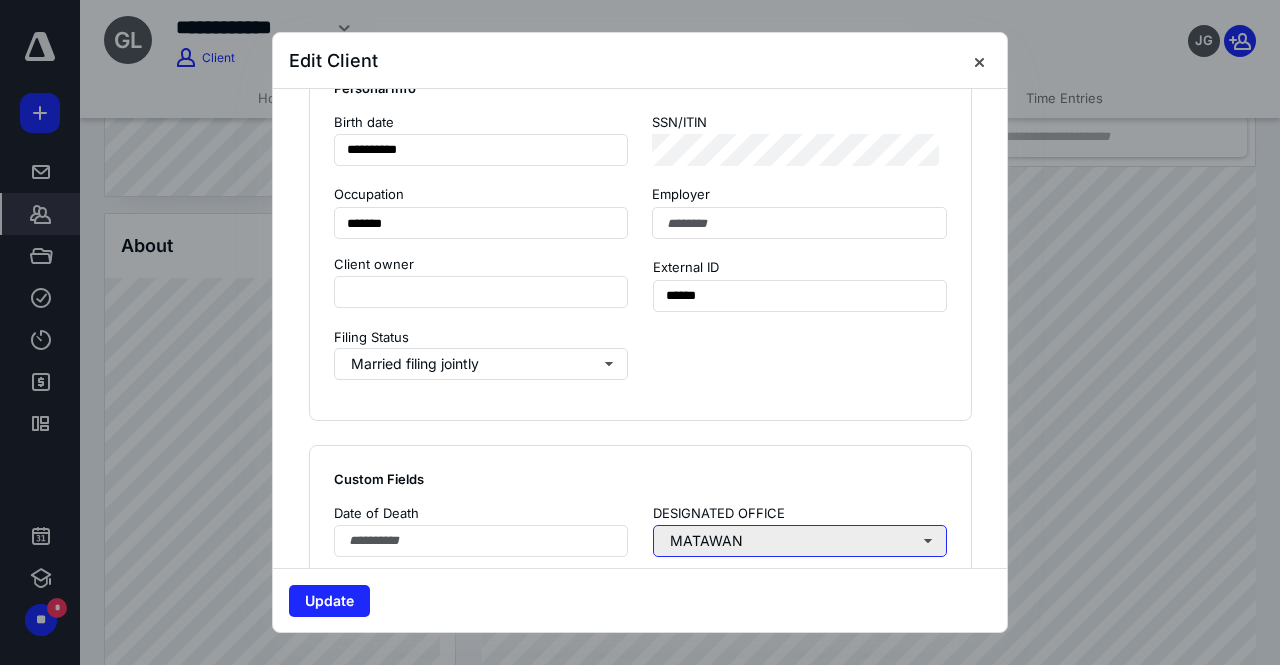 click on "MATAWAN" at bounding box center (800, 541) 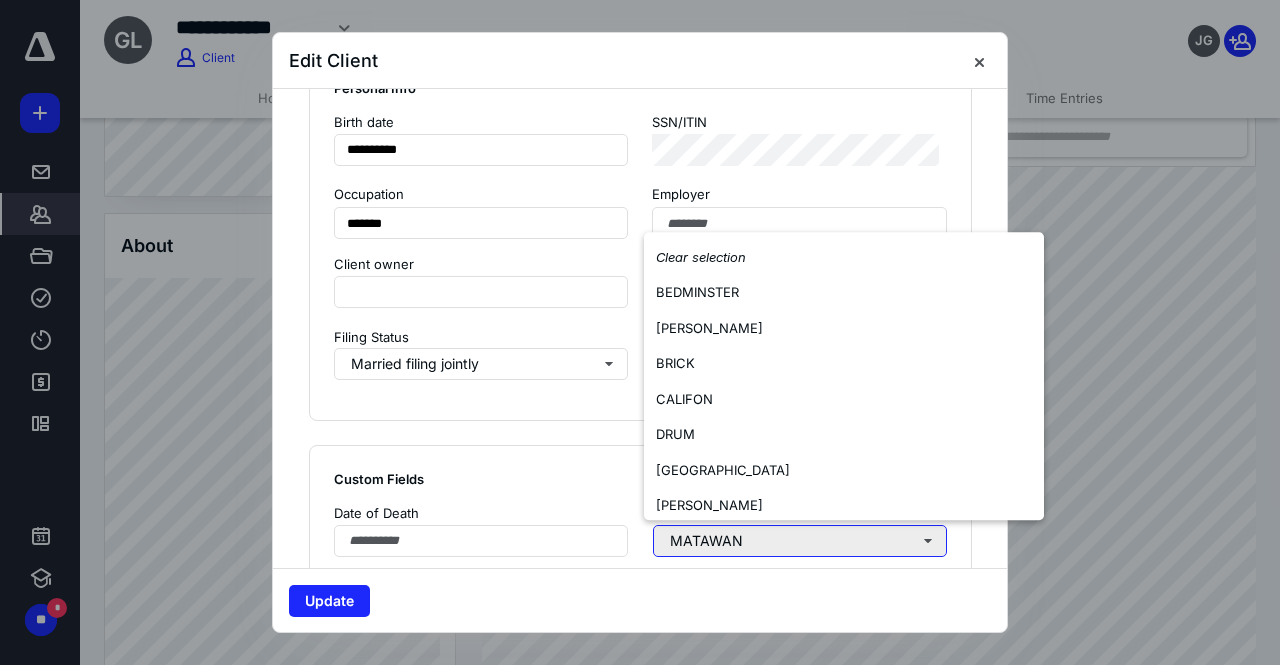 type 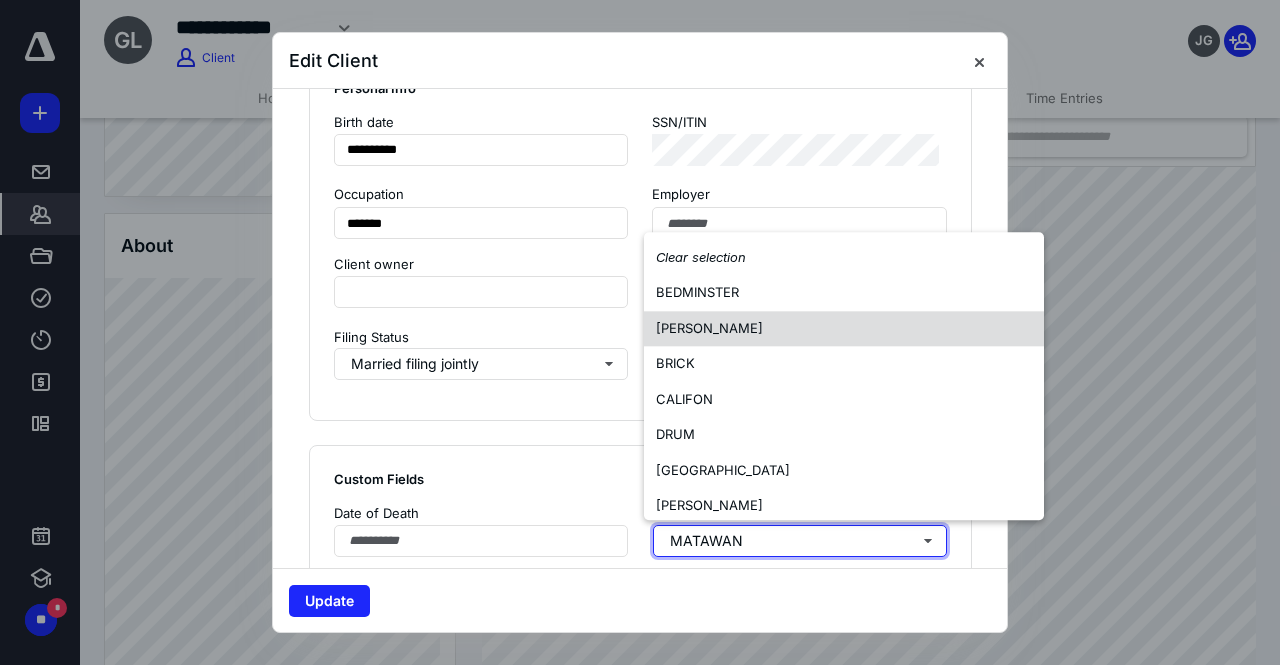 scroll, scrollTop: 548, scrollLeft: 0, axis: vertical 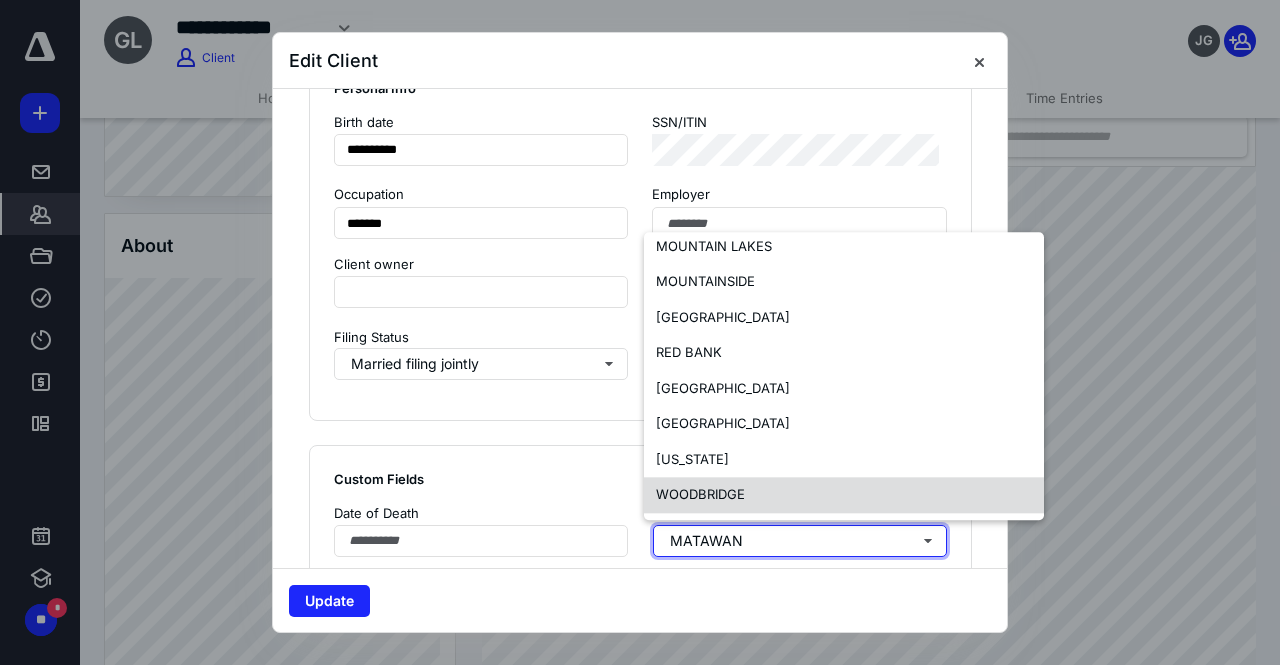 click on "WOODBRIDGE" at bounding box center (844, 496) 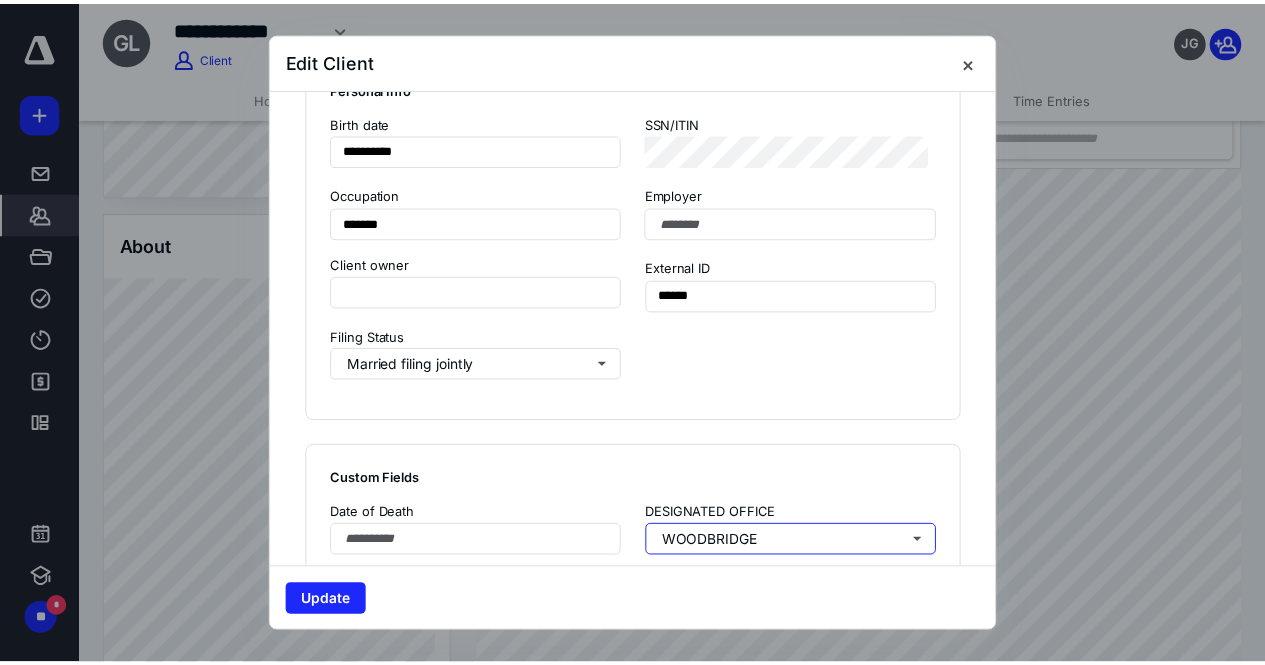 scroll, scrollTop: 0, scrollLeft: 0, axis: both 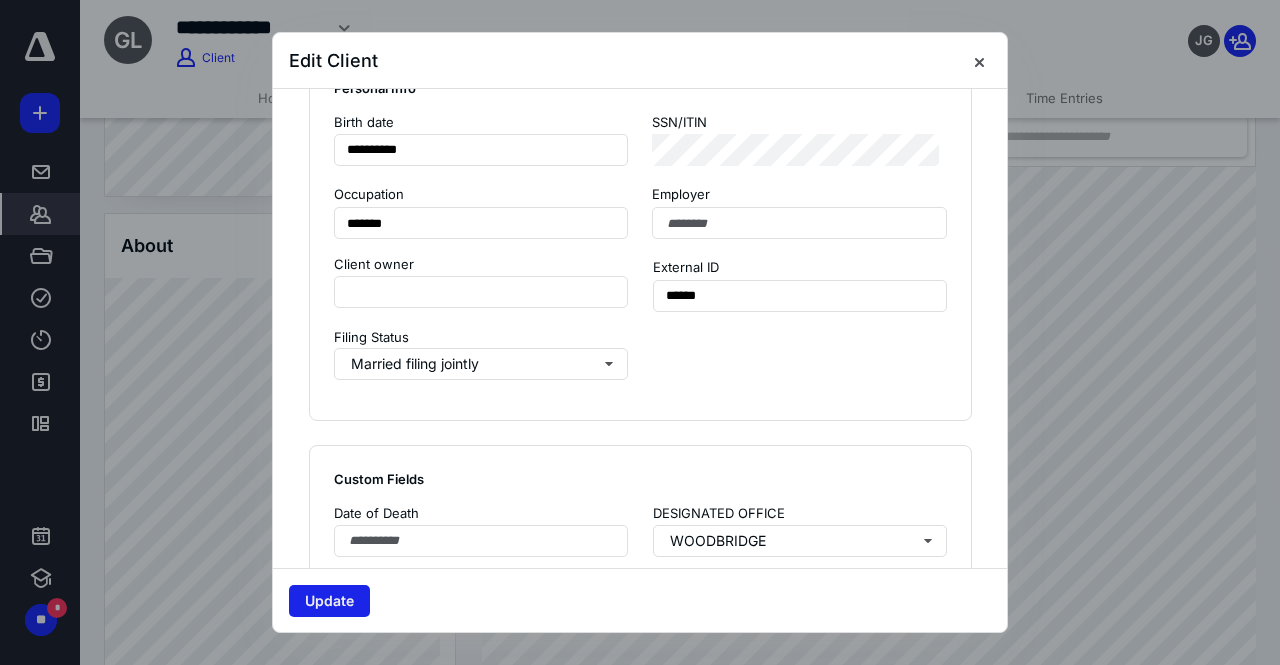 click on "Update" at bounding box center (329, 601) 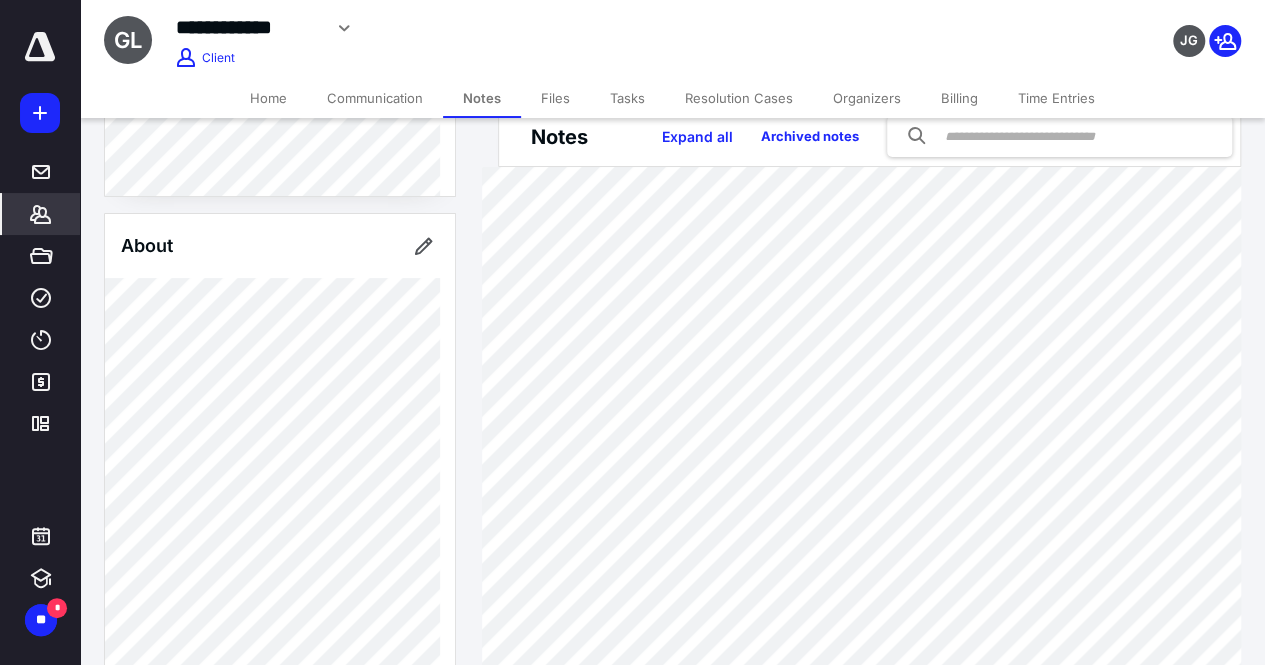 click on "*******" at bounding box center [41, 214] 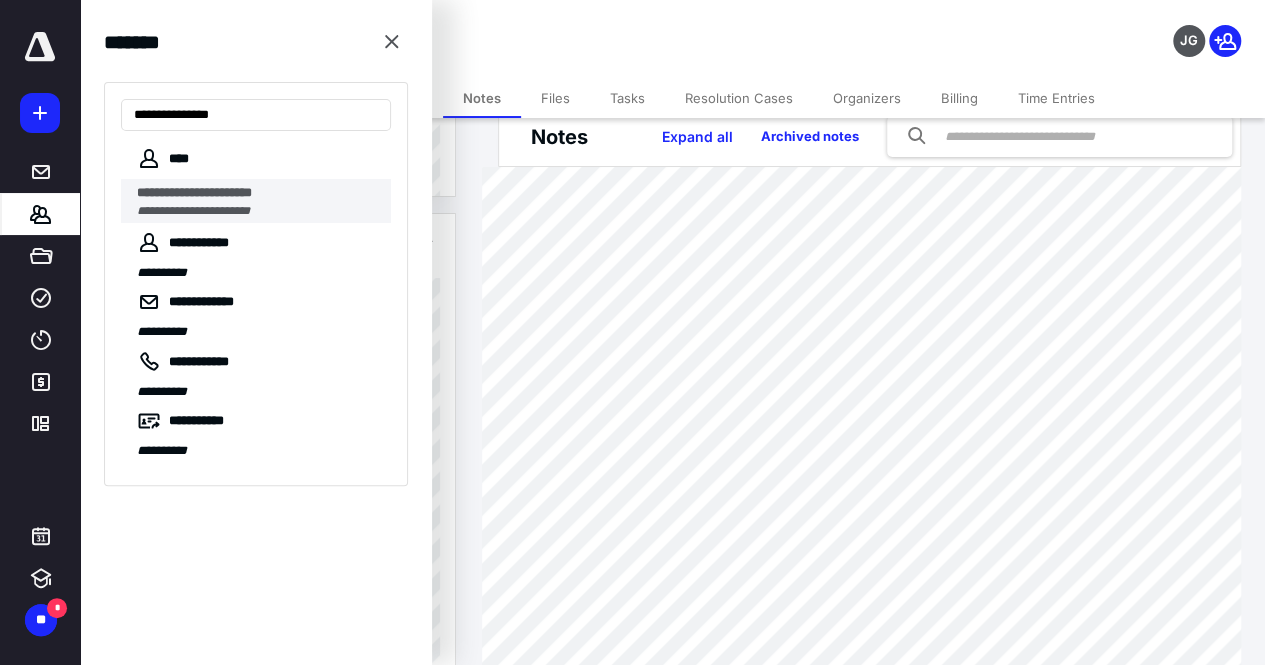 type on "**********" 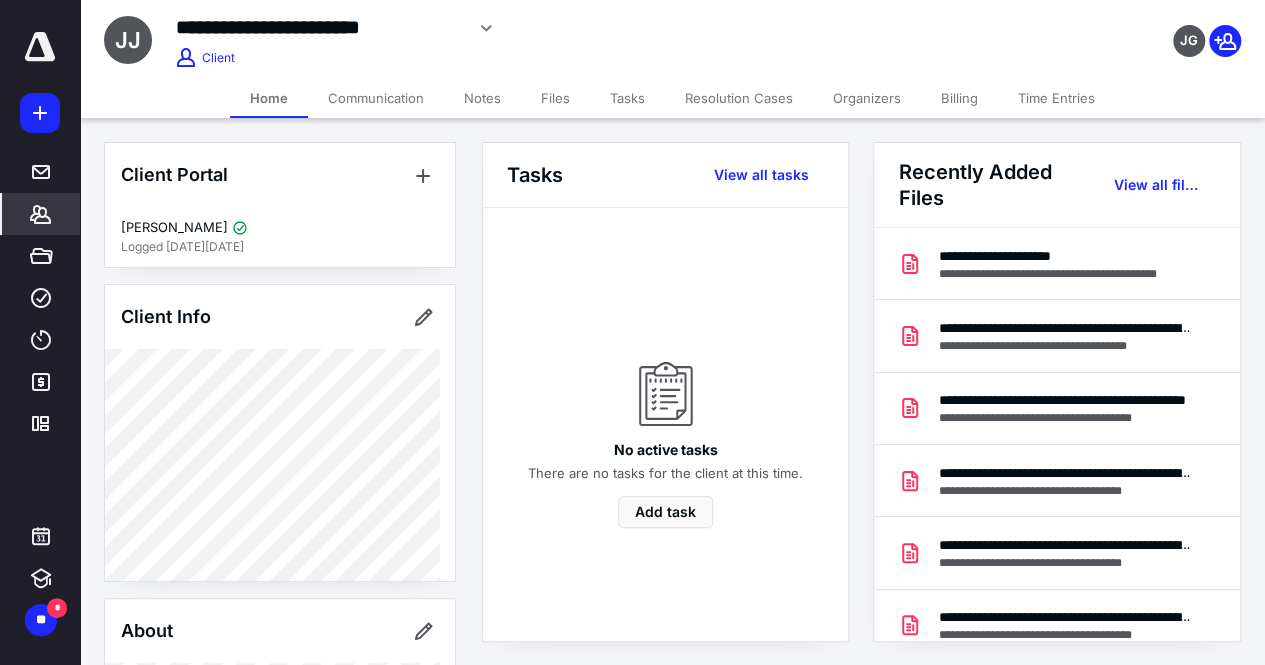 click on "Notes" at bounding box center [482, 98] 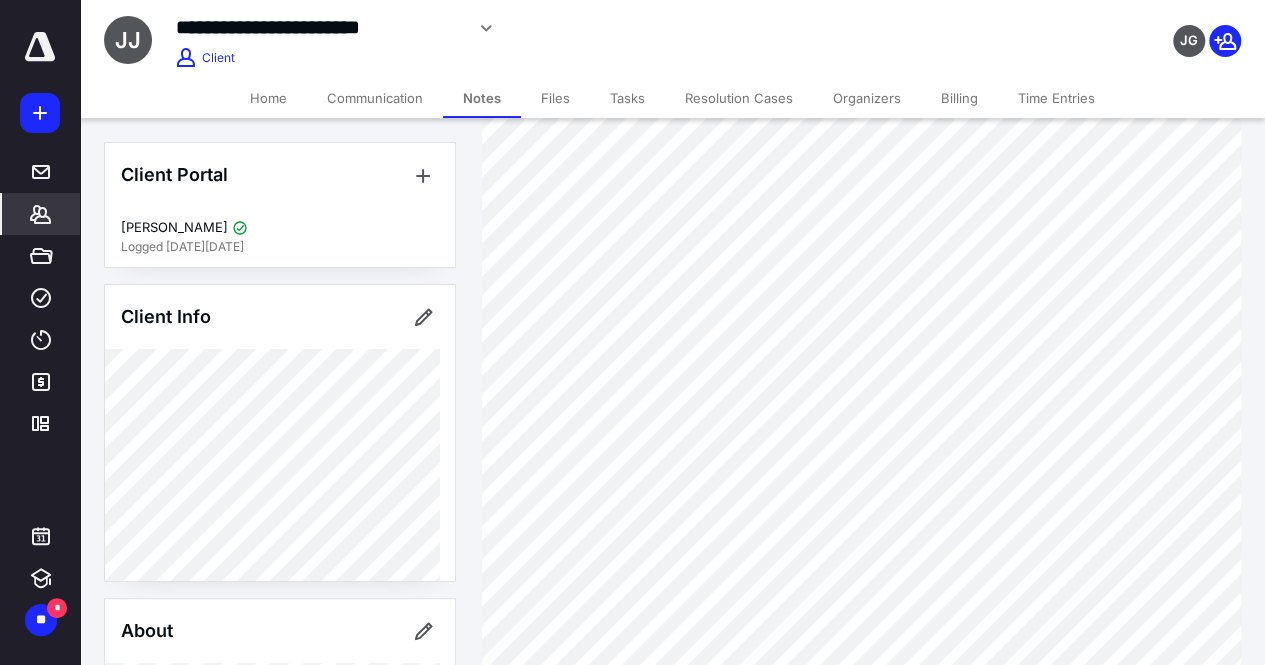 scroll, scrollTop: 521, scrollLeft: 0, axis: vertical 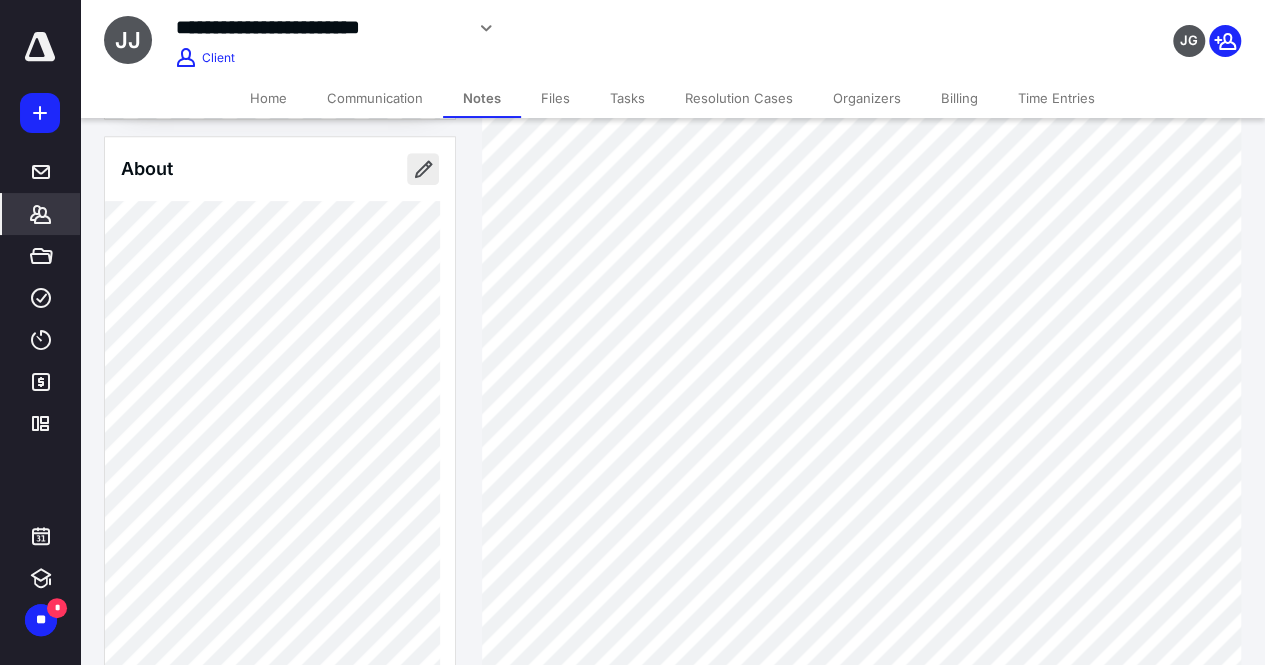 click at bounding box center [423, 169] 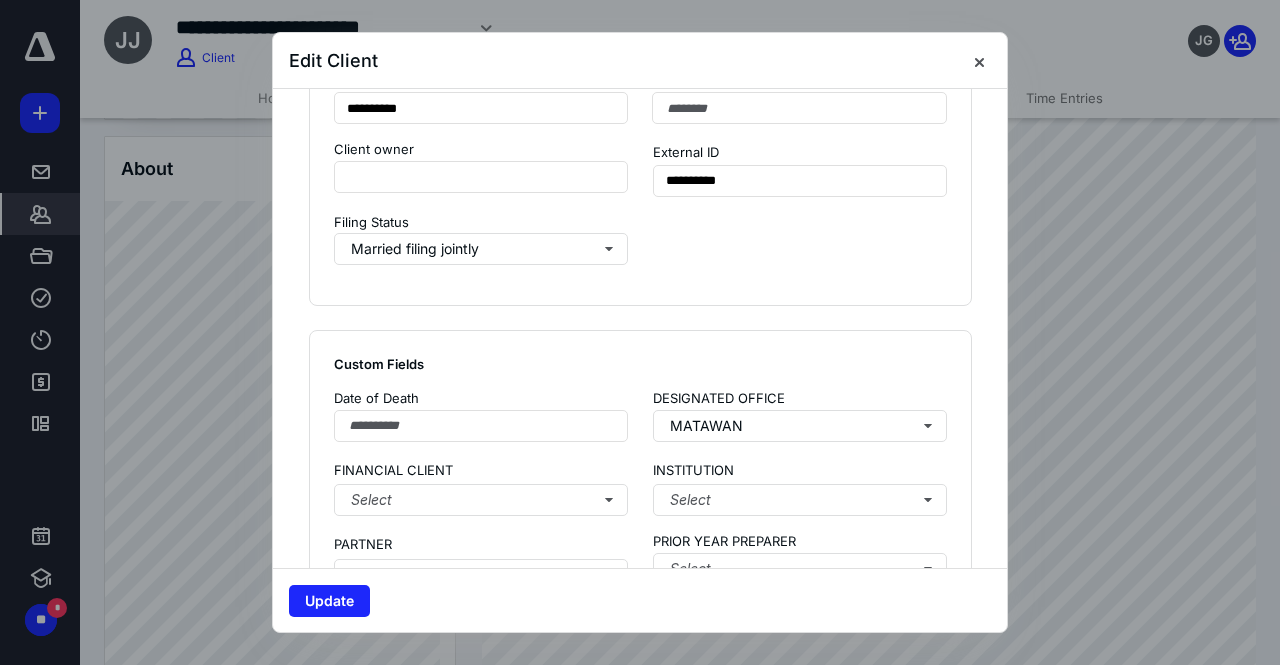 scroll, scrollTop: 1259, scrollLeft: 0, axis: vertical 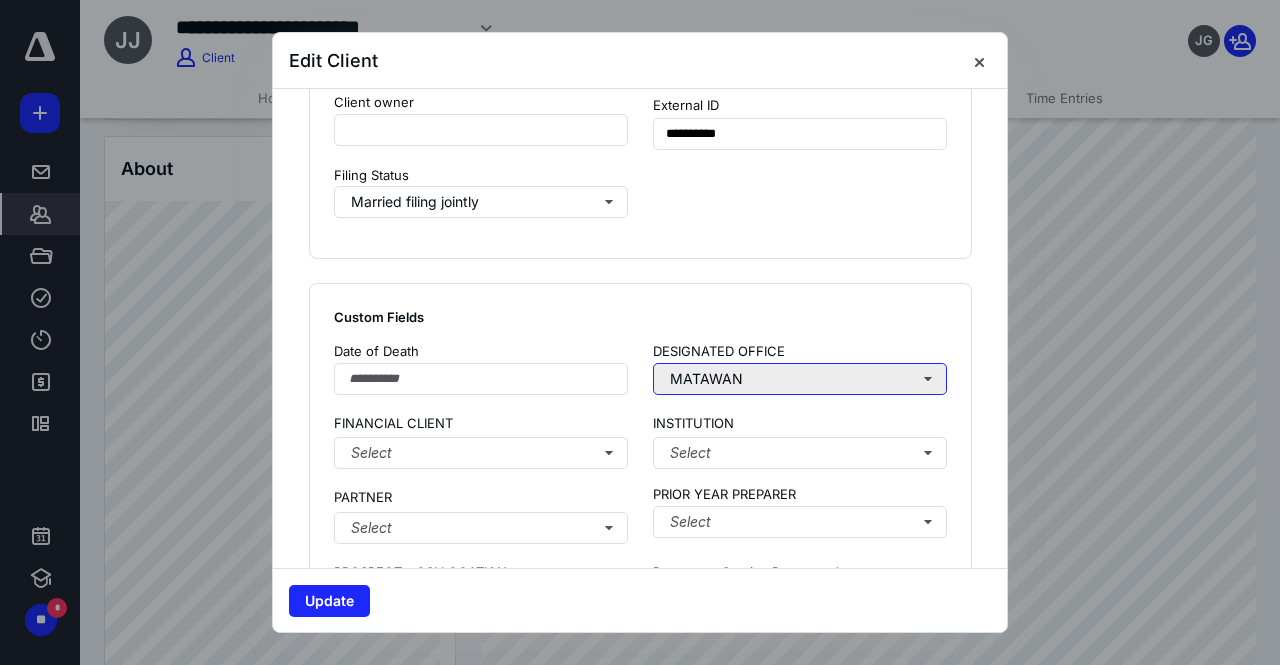 click on "MATAWAN" at bounding box center (800, 379) 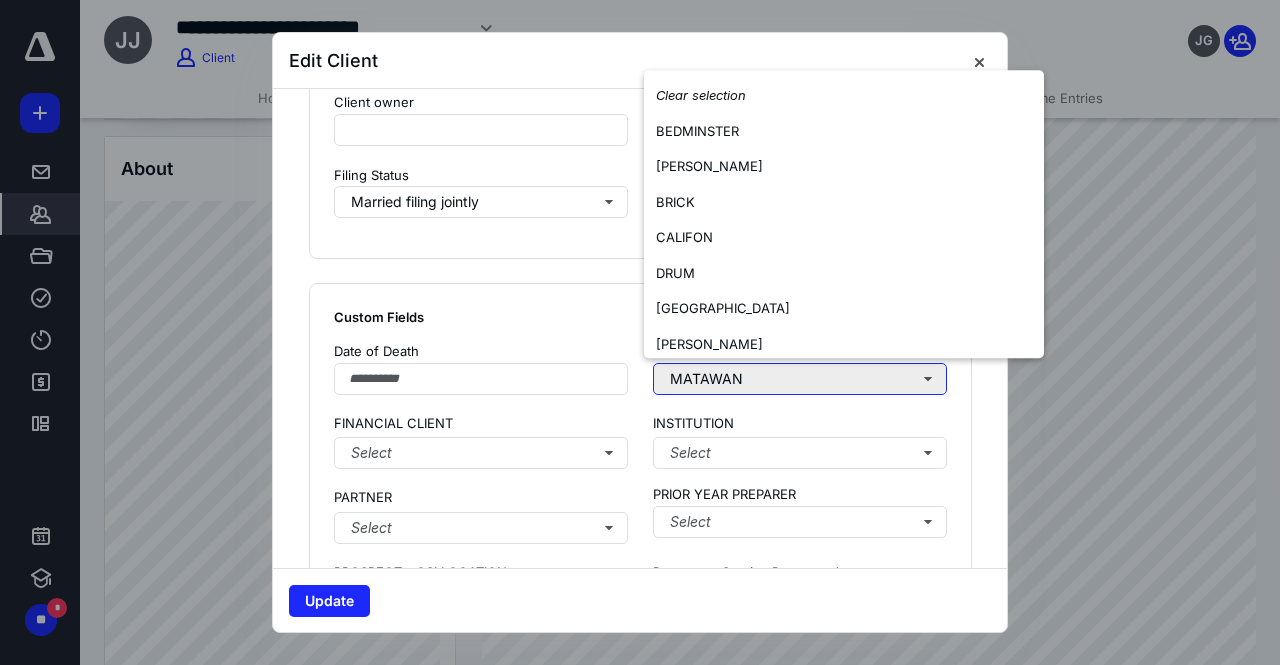 type 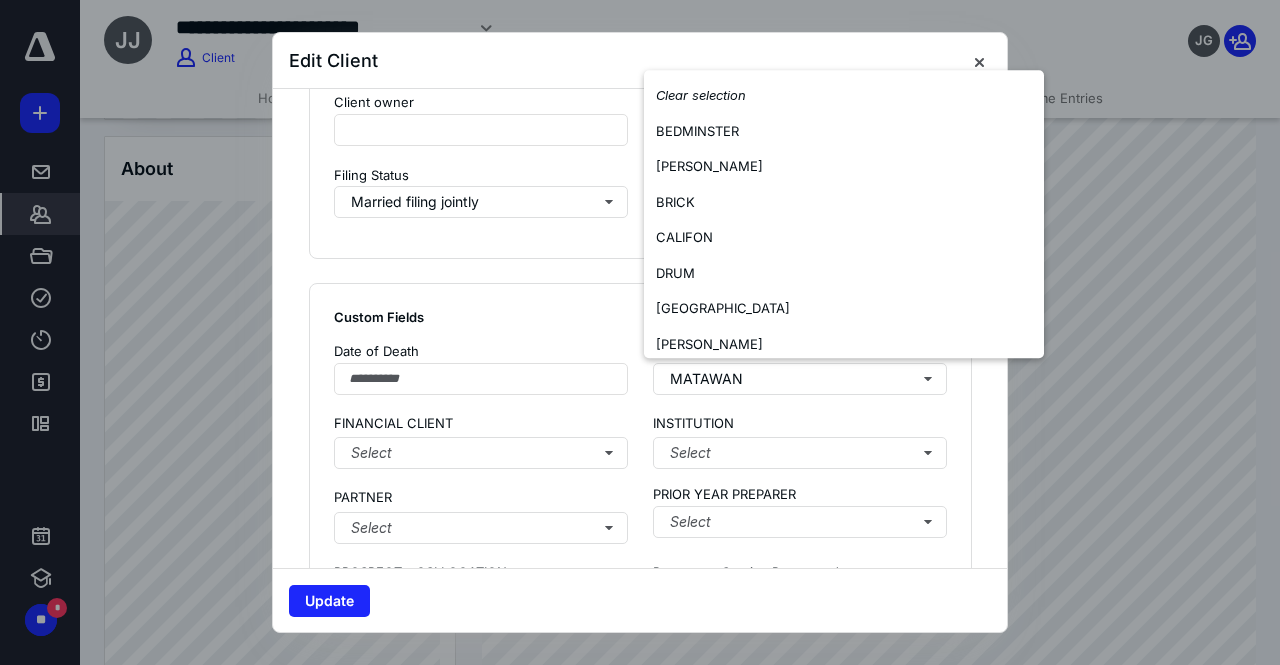 click at bounding box center (640, 332) 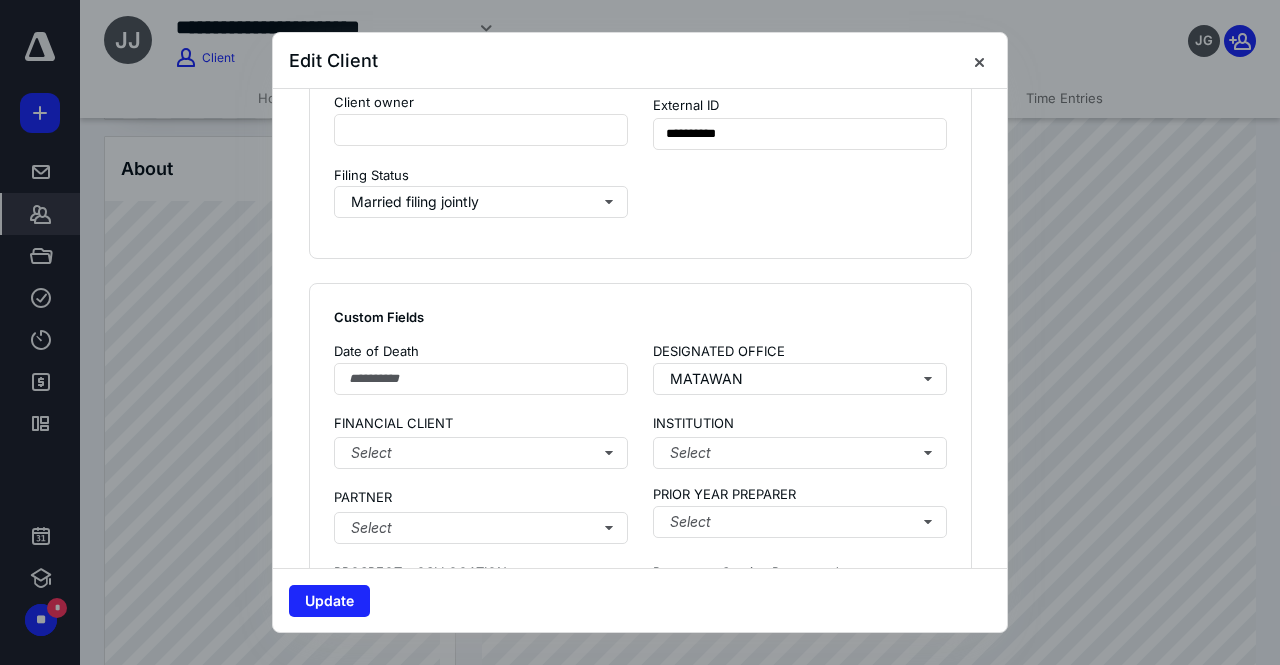 click on "**********" at bounding box center (640, 75) 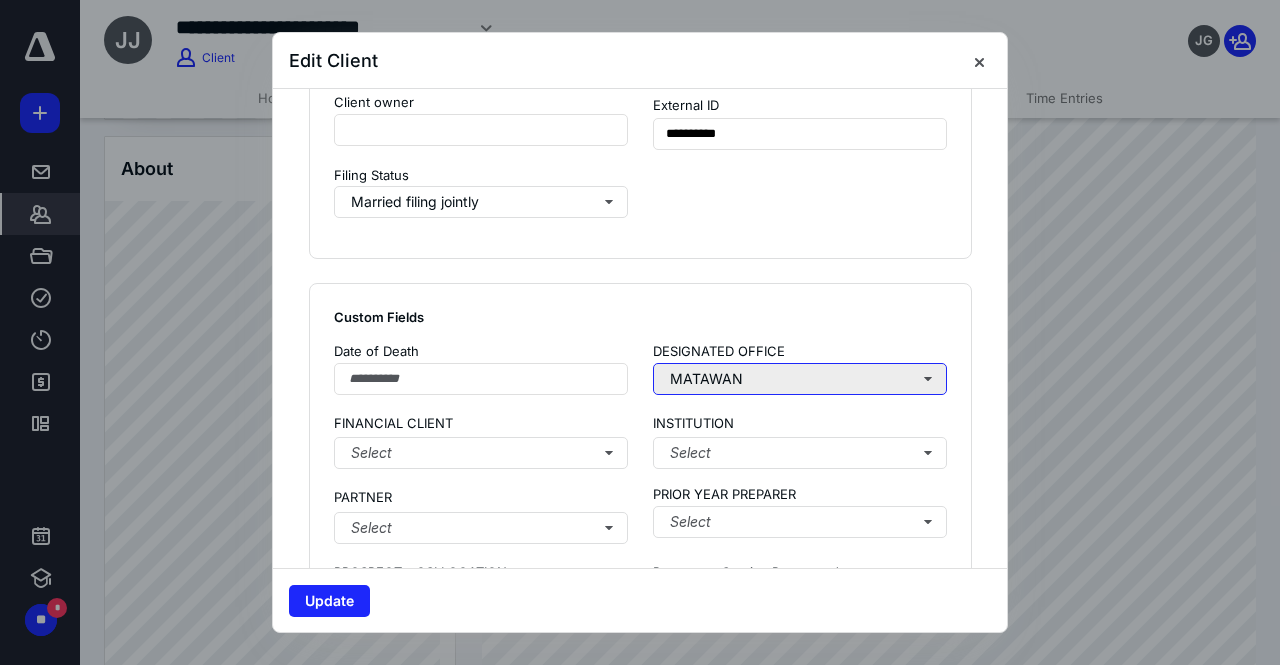 click on "MATAWAN" at bounding box center [800, 379] 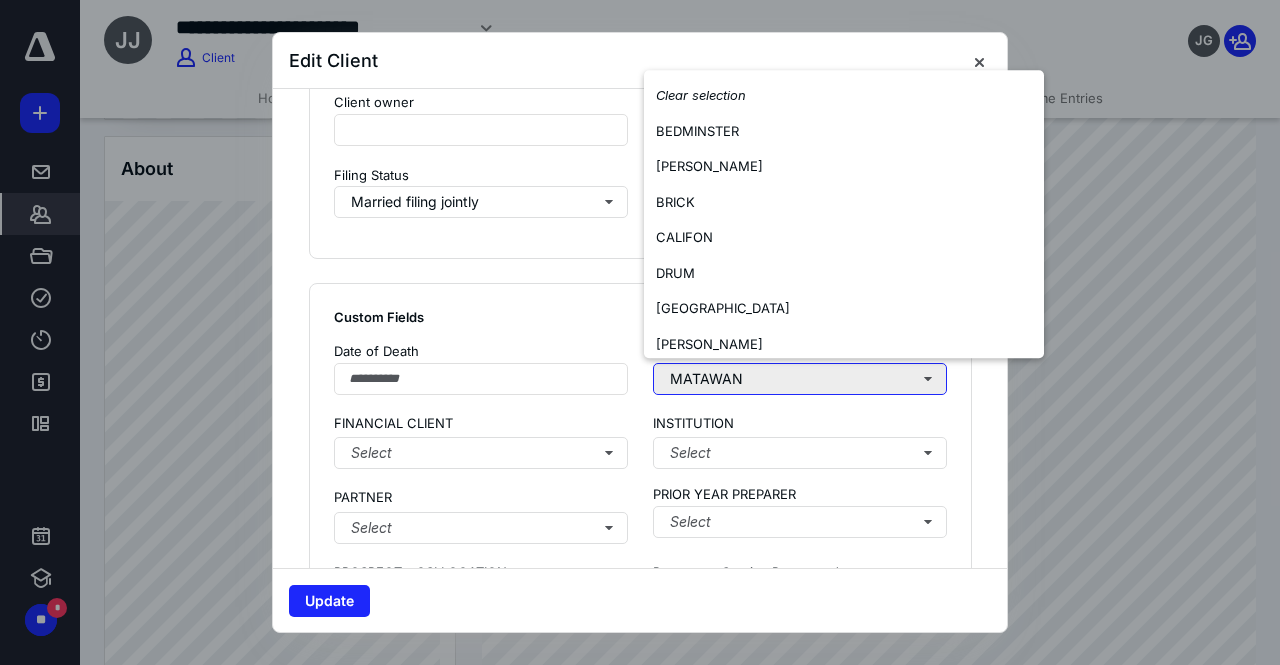 click on "MATAWAN" at bounding box center [800, 379] 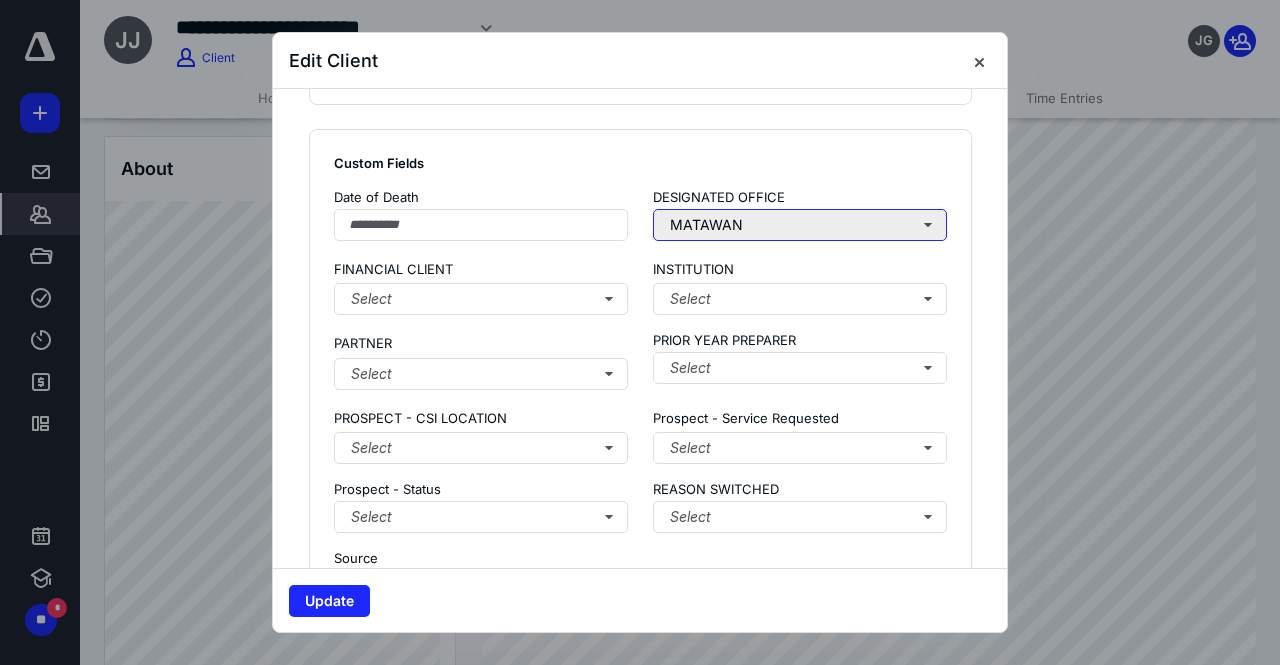 scroll, scrollTop: 1415, scrollLeft: 0, axis: vertical 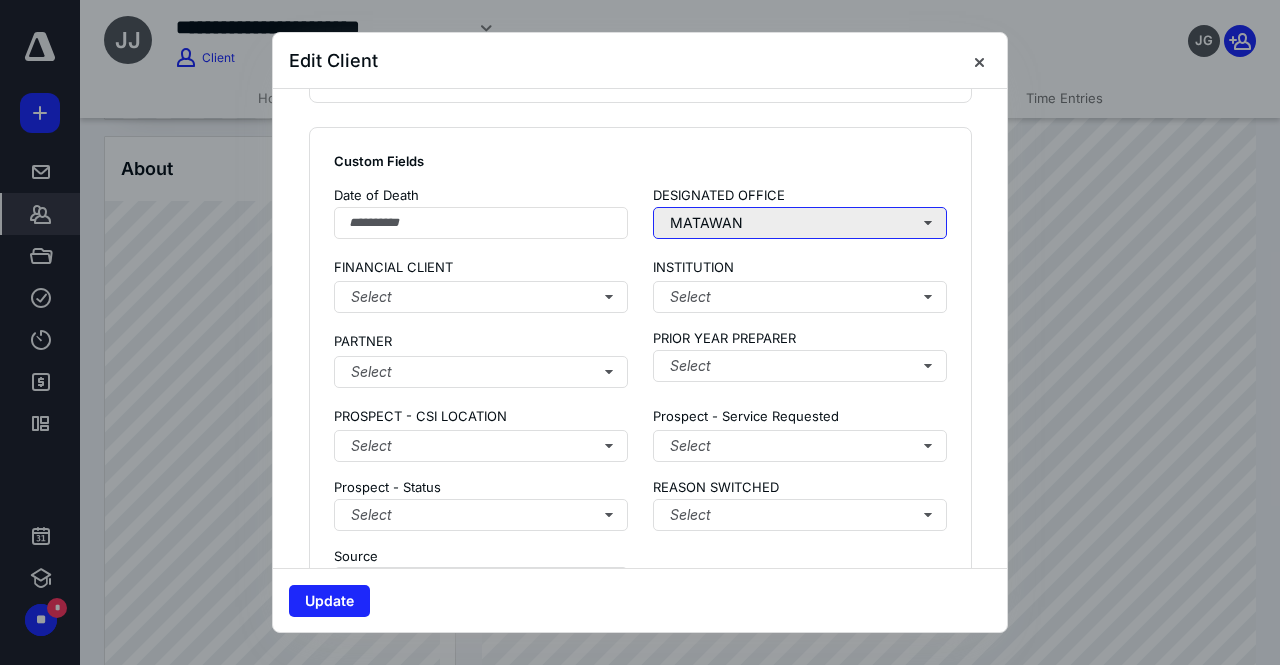 click on "MATAWAN" at bounding box center [800, 223] 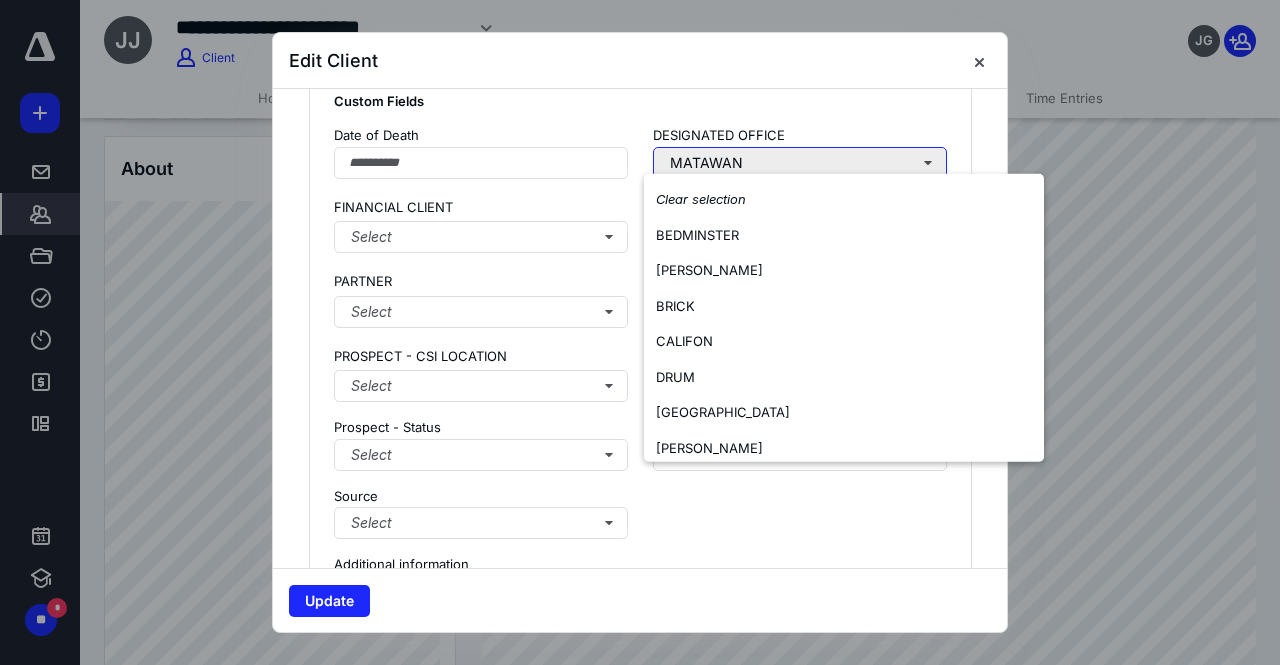 scroll, scrollTop: 1476, scrollLeft: 0, axis: vertical 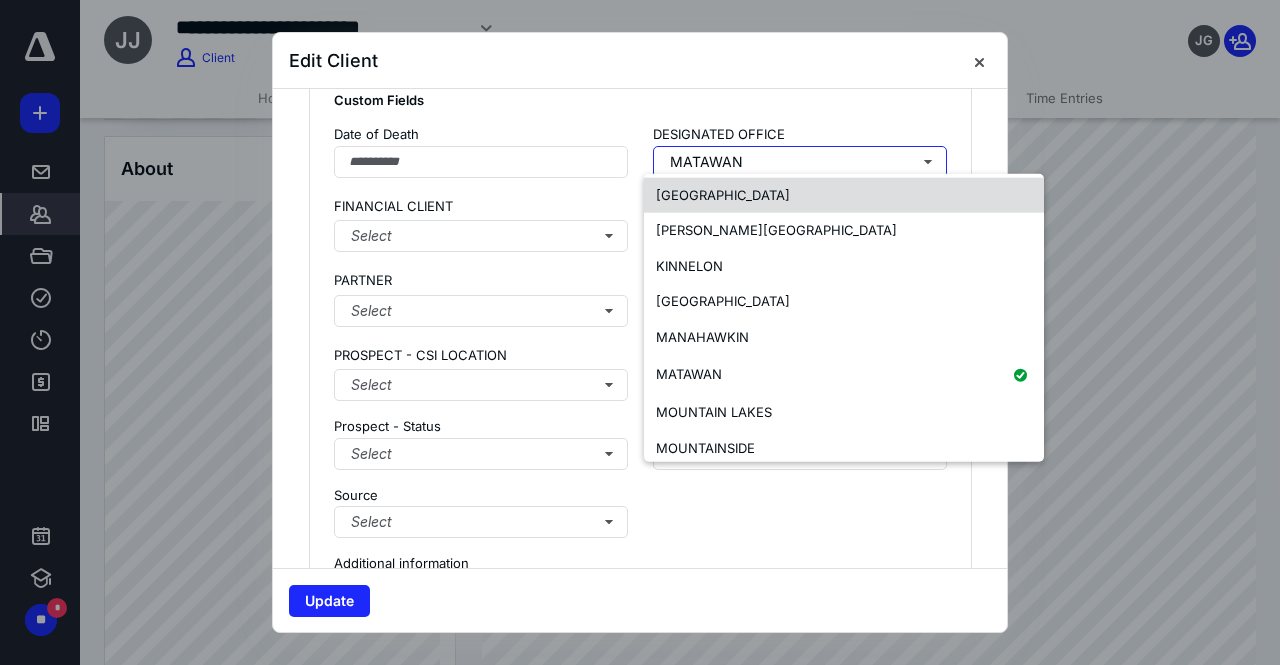 click on "[GEOGRAPHIC_DATA]" at bounding box center (723, 194) 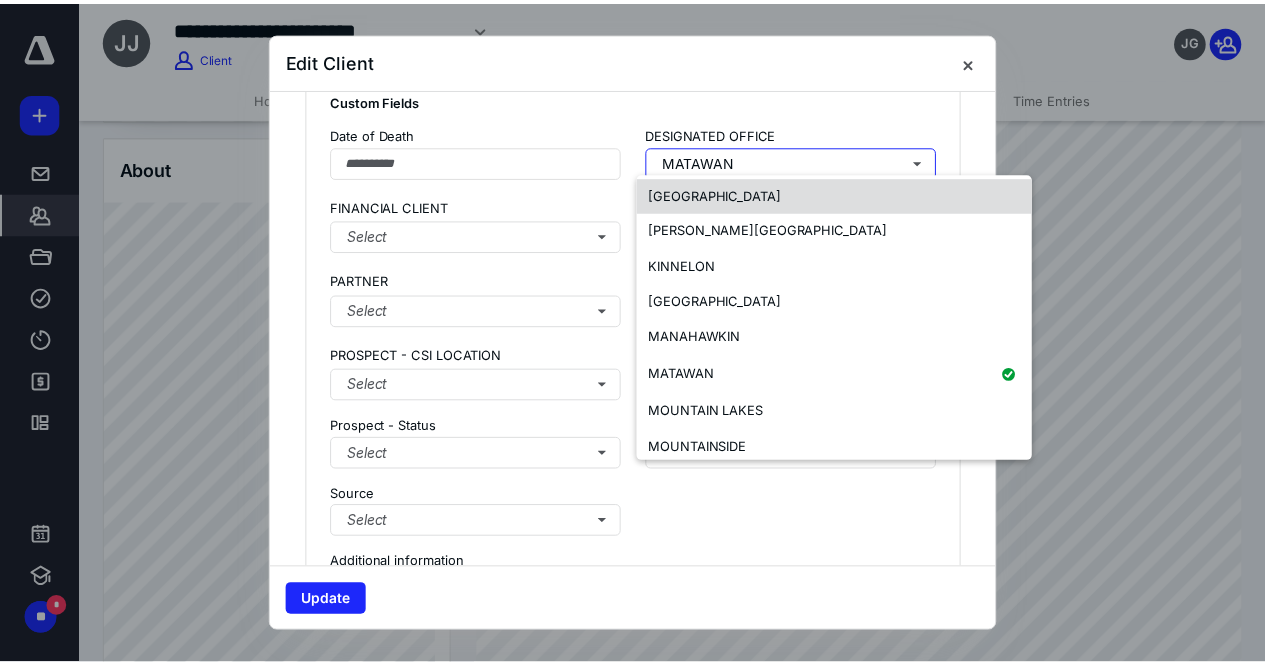 scroll, scrollTop: 0, scrollLeft: 0, axis: both 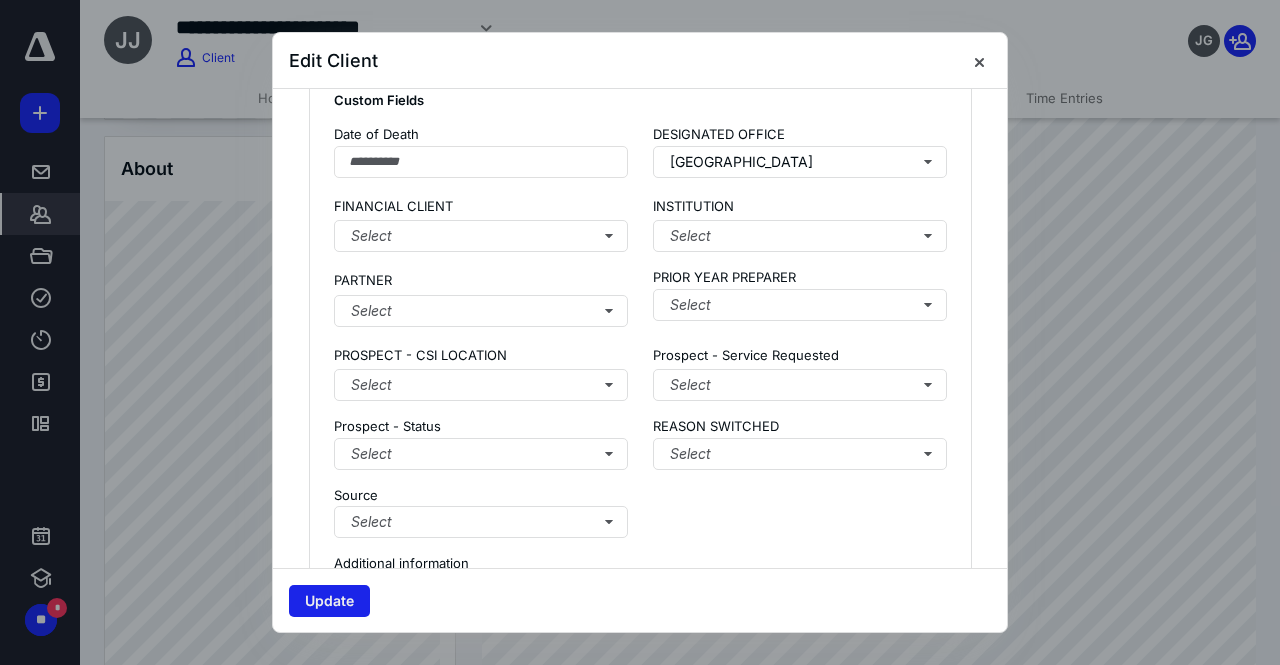 click on "Update" at bounding box center (329, 601) 